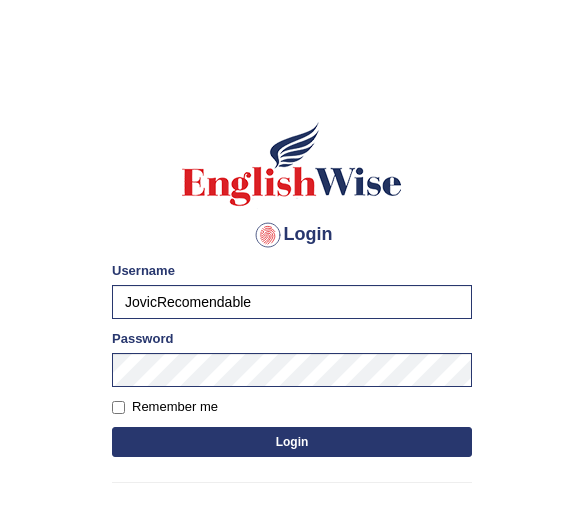 scroll, scrollTop: 0, scrollLeft: 0, axis: both 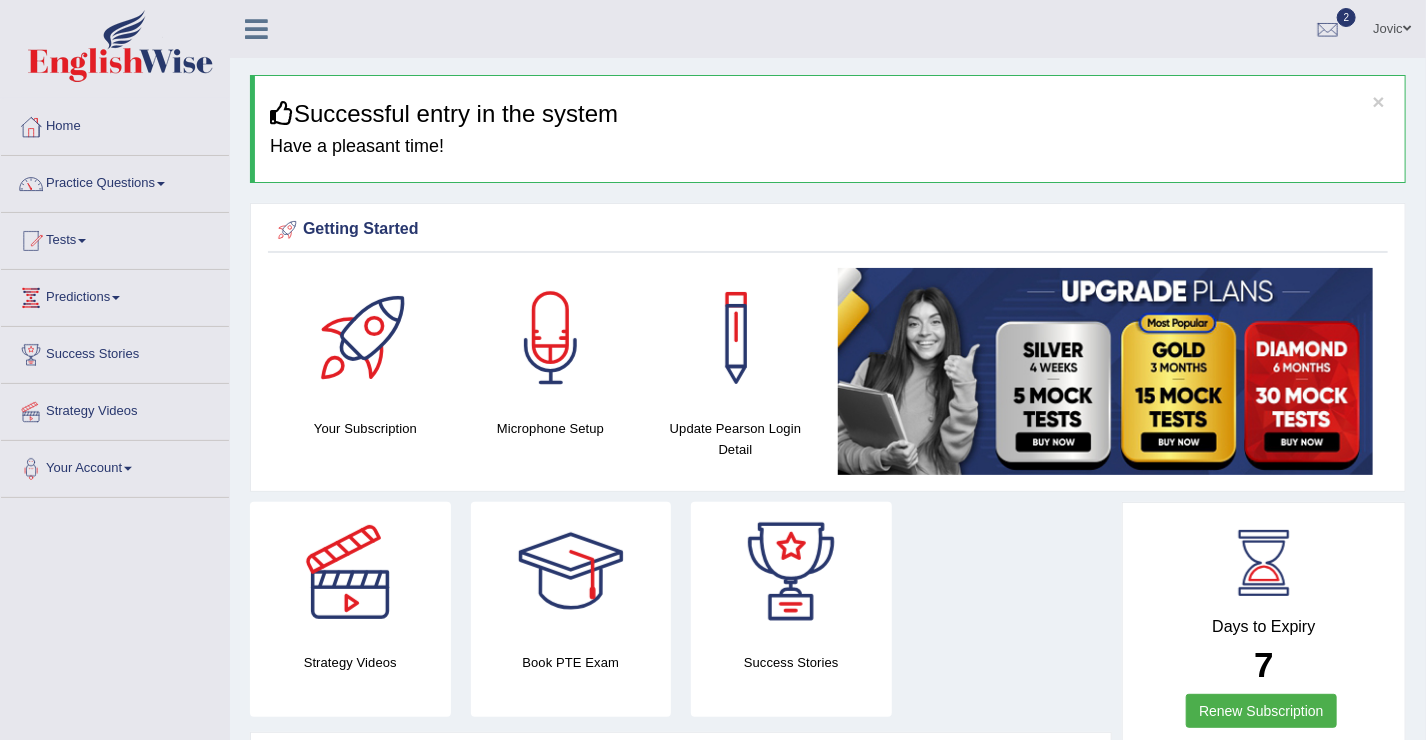 click on "Jovic
Toggle navigation
Username: JovicRecomendable
Access Type: Online
Subscription: Silver Package
Log out
2
PEW1 [After 7 Aug: New Format]" at bounding box center (1007, 28) 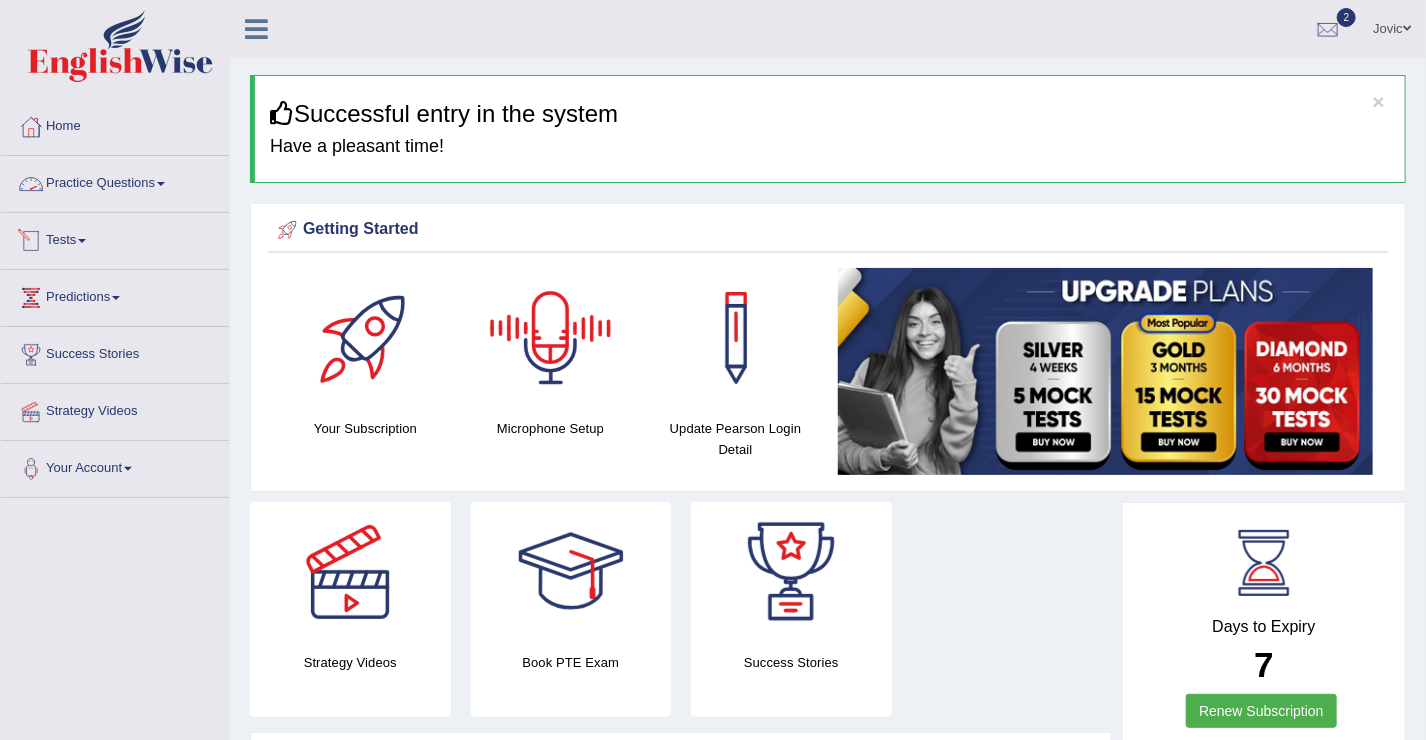click on "Practice Questions" at bounding box center (115, 181) 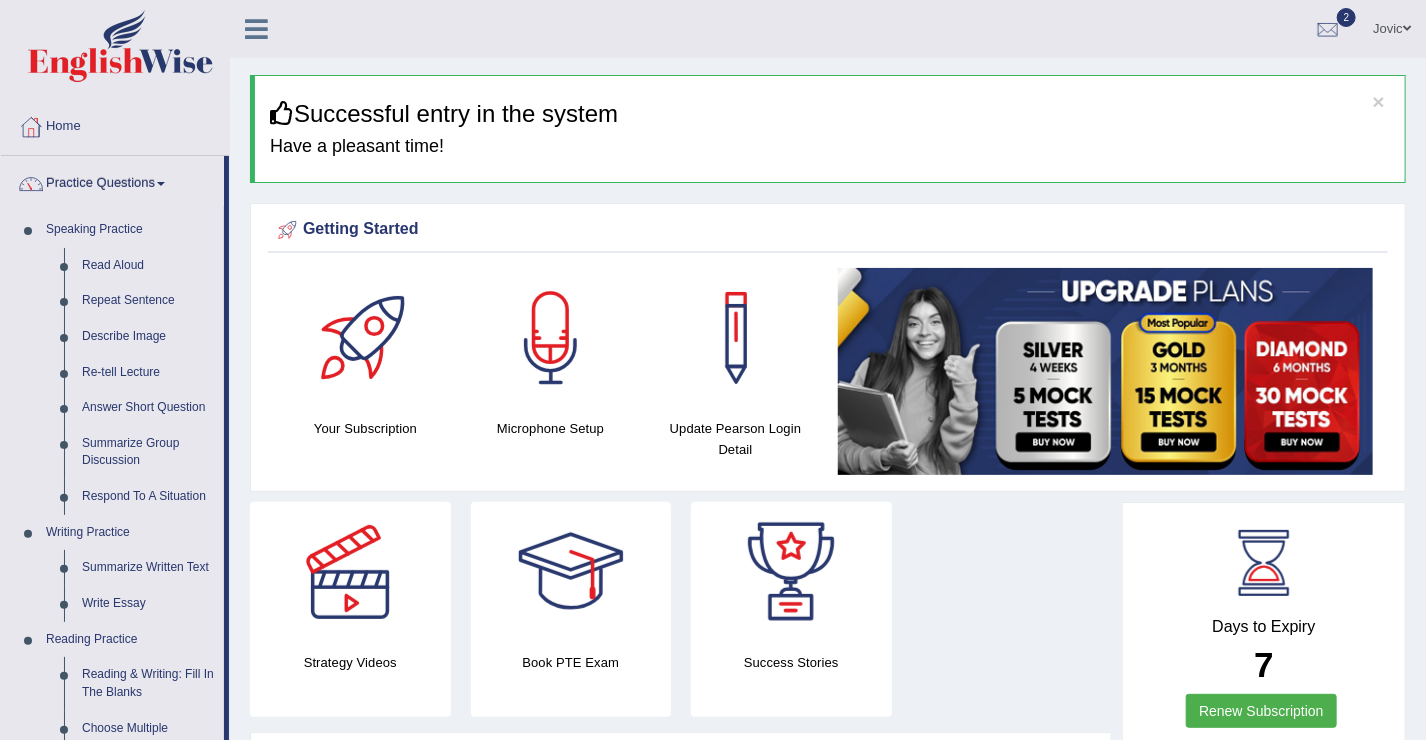 click on "Practice Questions   Speaking Practice Read Aloud
Repeat Sentence
Describe Image
Re-tell Lecture
Answer Short Question
Summarize Group Discussion
Respond To A Situation
Writing Practice  Summarize Written Text
Write Essay
Reading Practice  Reading & Writing: Fill In The Blanks
Choose Multiple Answers
Re-order Paragraphs
Fill In The Blanks
Choose Single Answer
Listening Practice  Summarize Spoken Text
Highlight Incorrect Words
Highlight Correct Summary
Select Missing Word
Choose Single Answer
Choose Multiple Answers
Fill In The Blanks
Write From Dictation
Pronunciation" at bounding box center [115, 718] 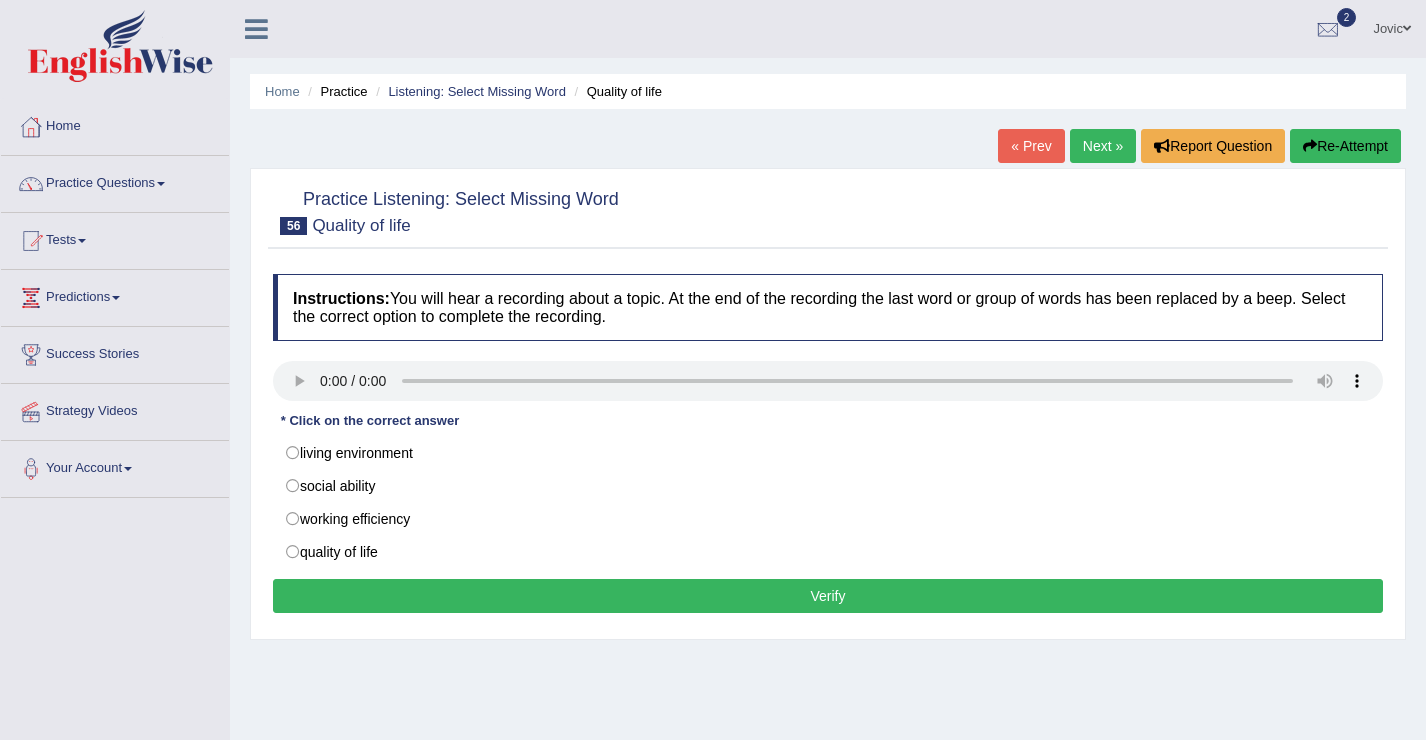 scroll, scrollTop: 0, scrollLeft: 0, axis: both 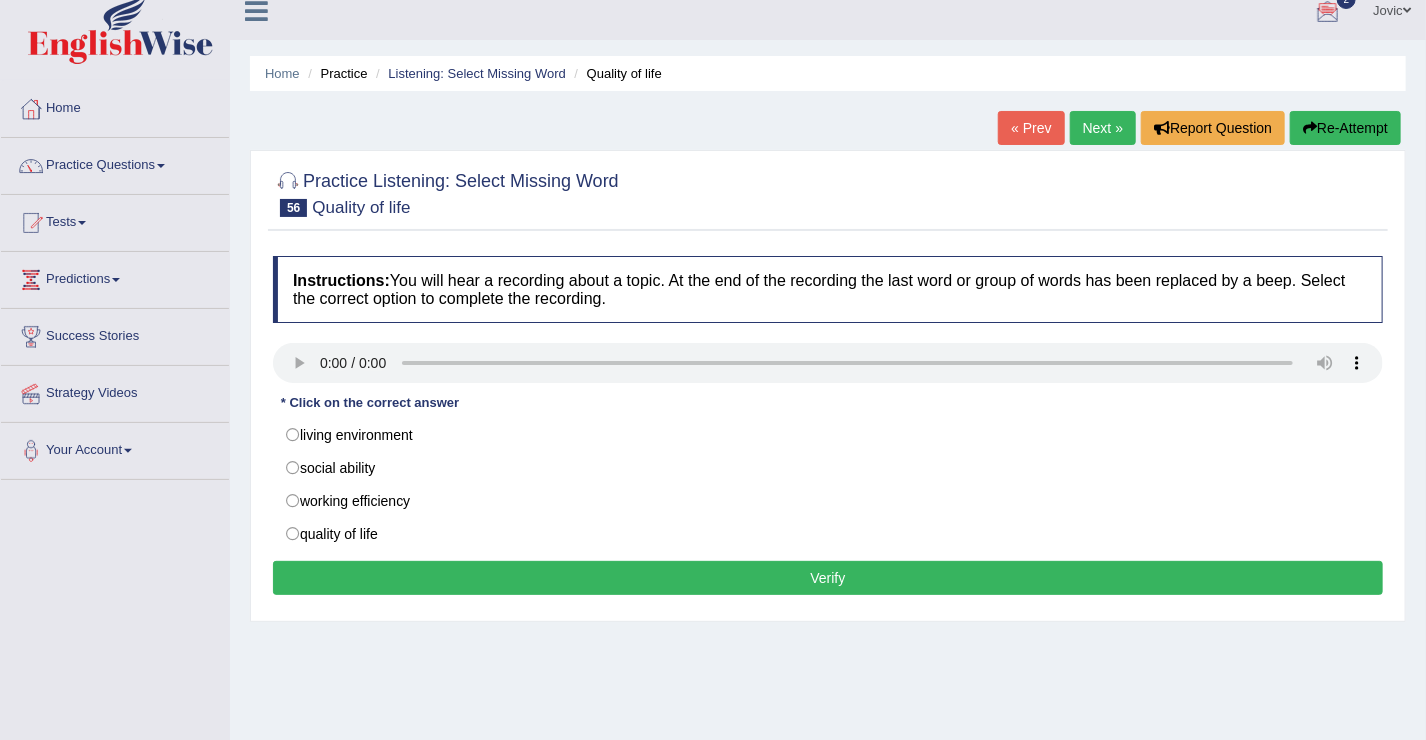 click on "Home
Practice
Listening: Select Missing Word
Quality of life
« Prev Next »  Report Question  Re-Attempt
Practice Listening: Select Missing Word
56
Quality of life
Instructions:  You will hear a recording about a topic. At the end of the recording the last word or group of words has been replaced by a beep. Select the correct option to complete the recording.
Transcript: * Click on the correct answer  living environment  social ability  working efficiency  quality of life Result:  Verify" at bounding box center [828, 482] 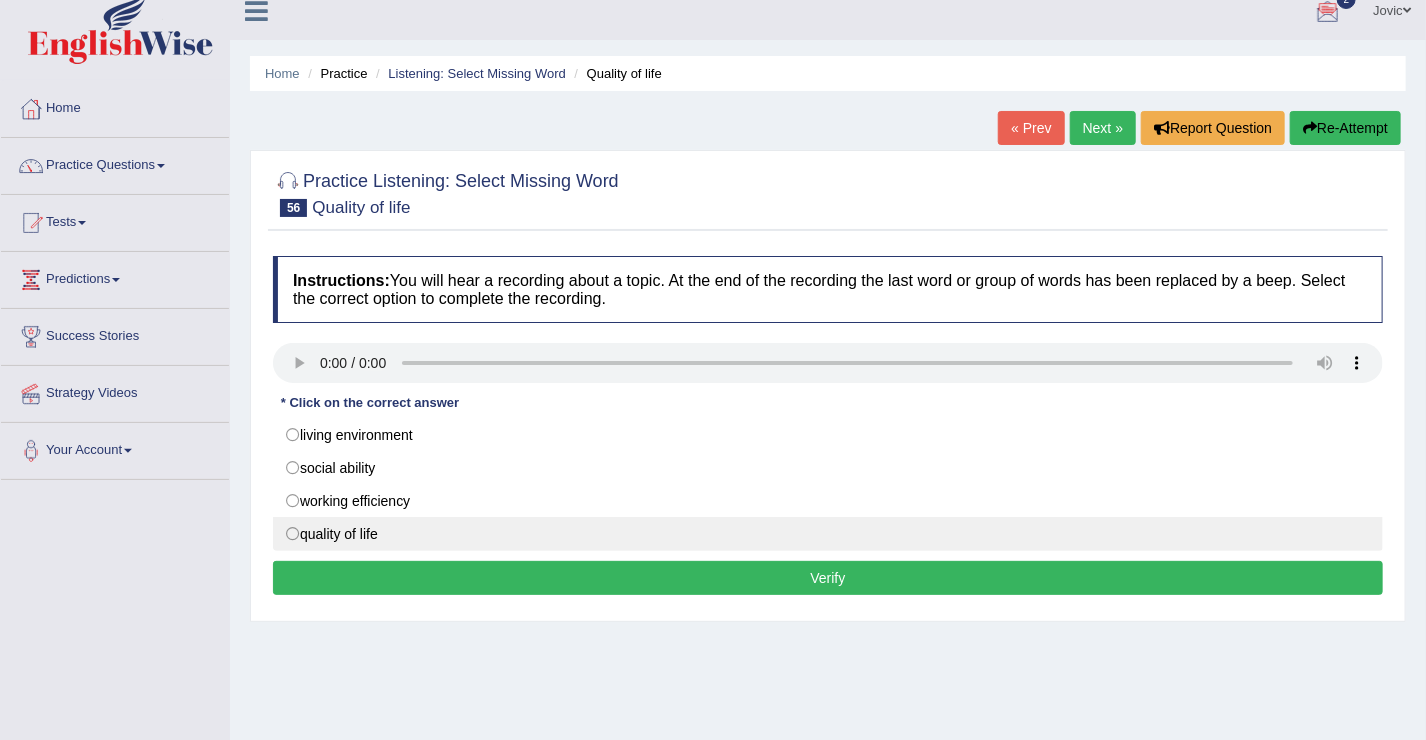 click on "quality of life" at bounding box center (828, 534) 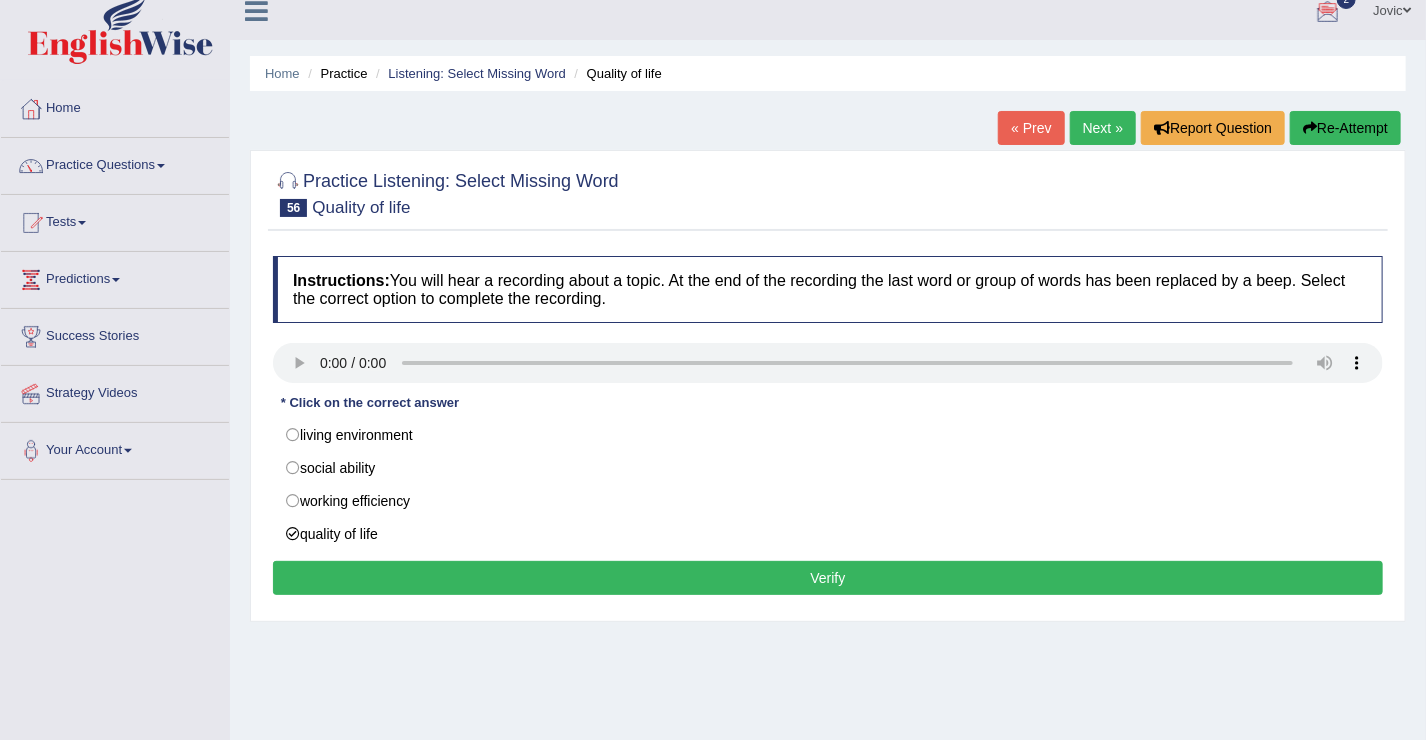 click on "Verify" at bounding box center [828, 578] 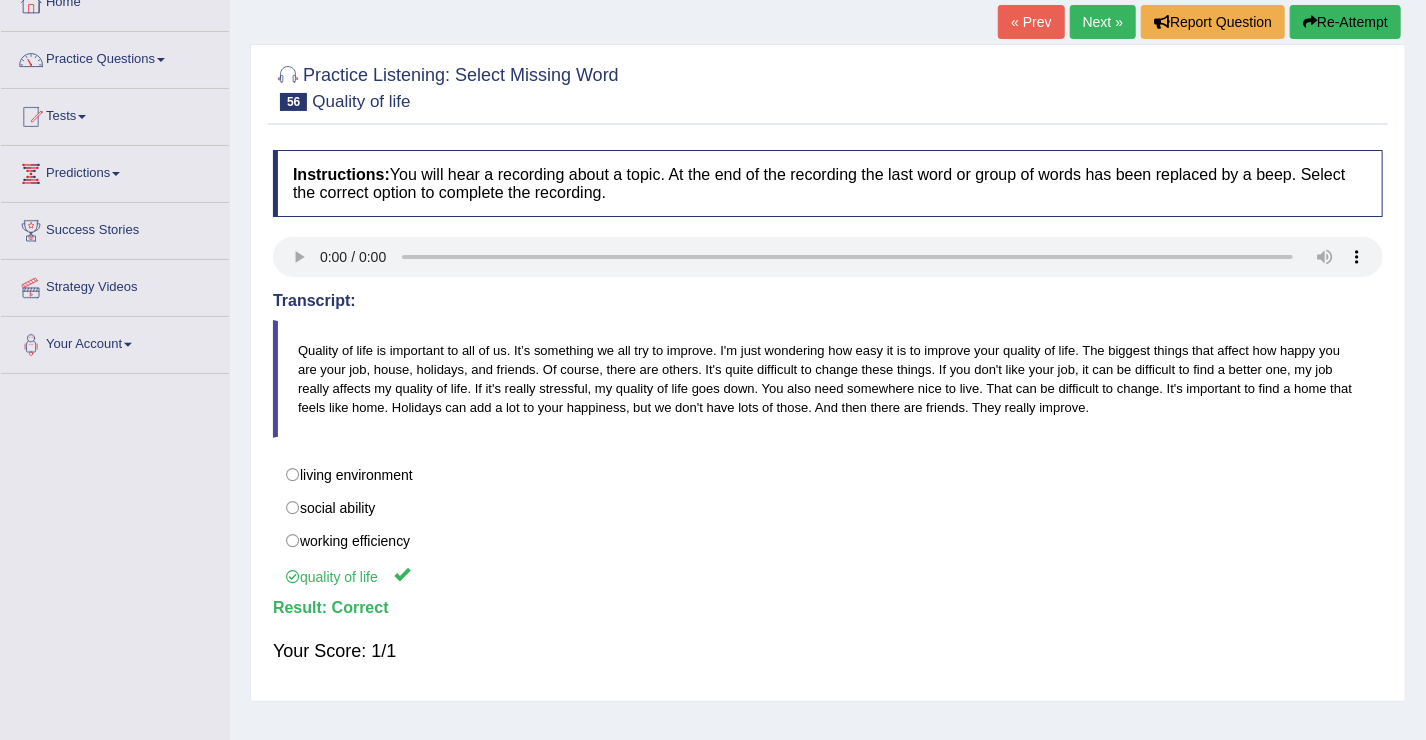 scroll, scrollTop: 0, scrollLeft: 0, axis: both 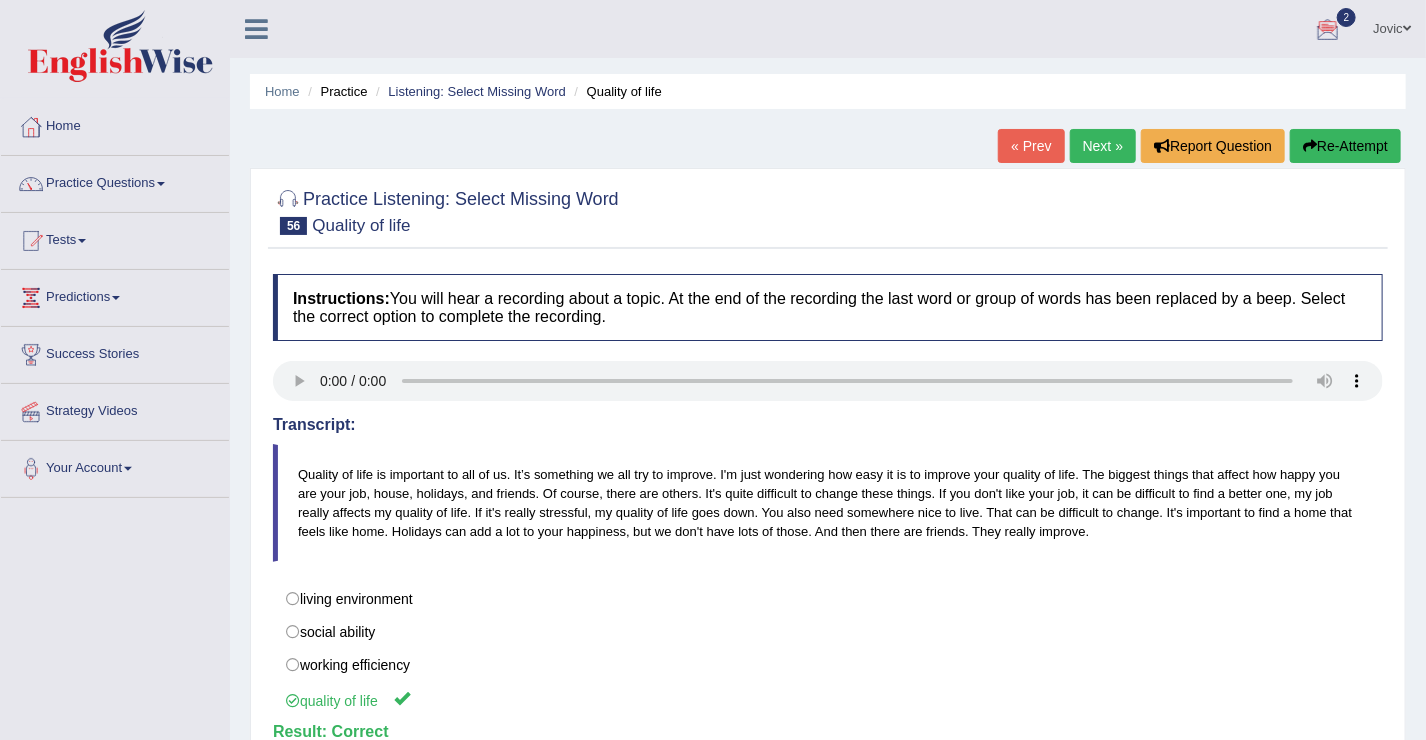 click on "Next »" at bounding box center (1103, 146) 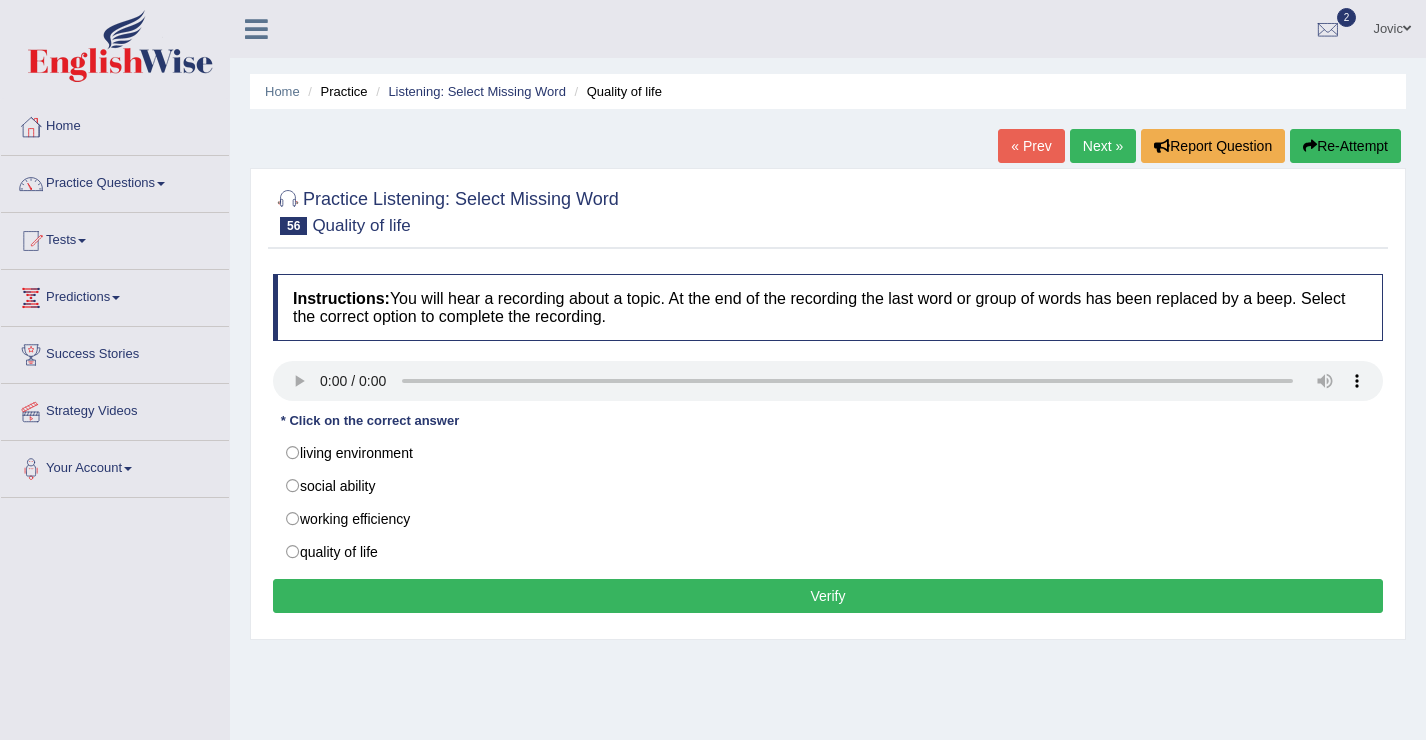 scroll, scrollTop: 0, scrollLeft: 0, axis: both 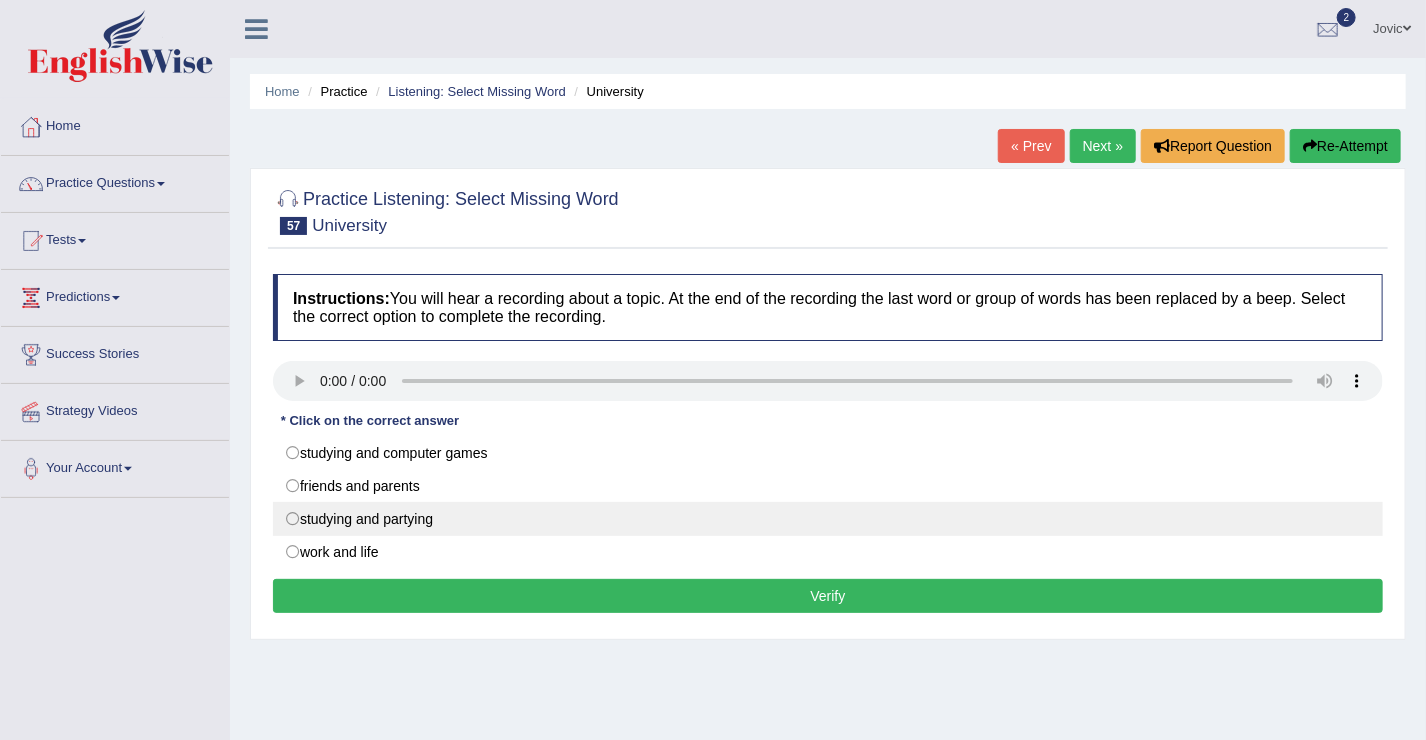 click on "studying and partying" at bounding box center (828, 519) 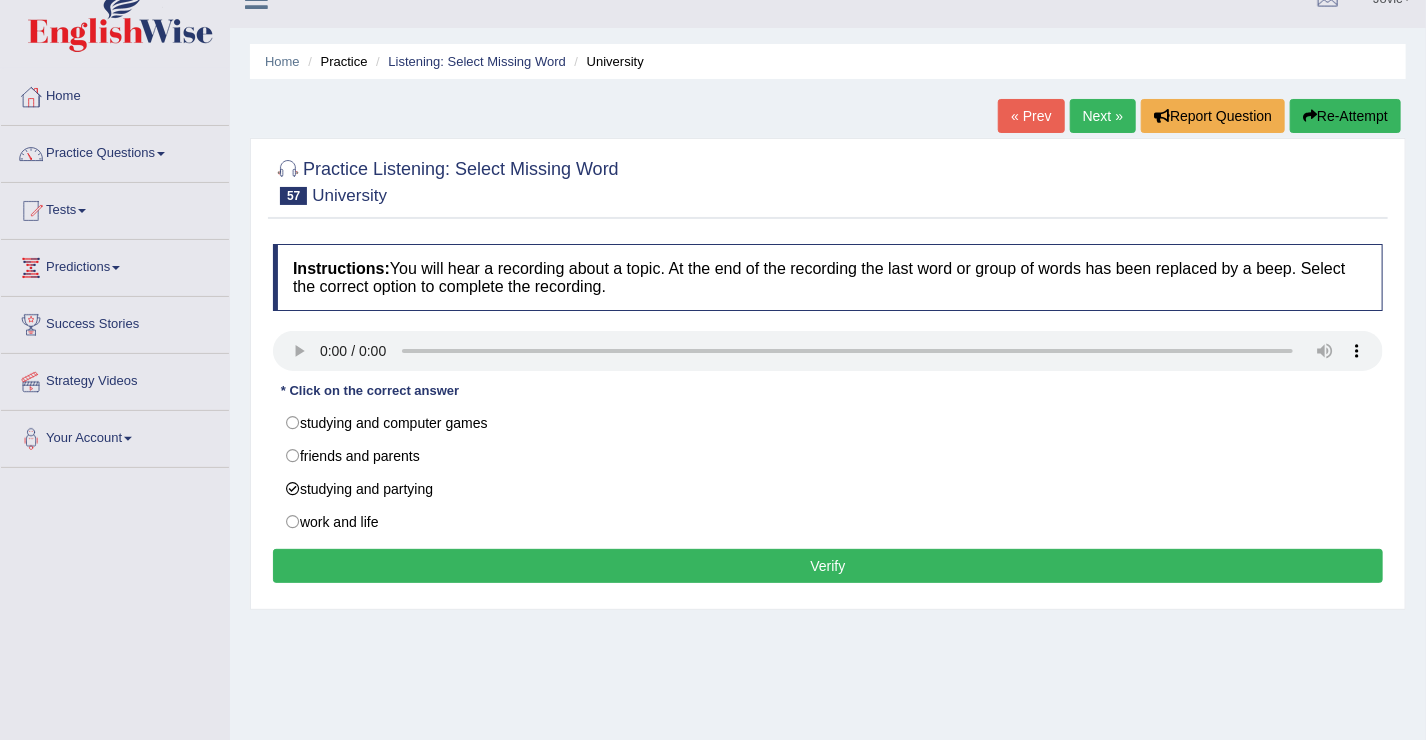 scroll, scrollTop: 31, scrollLeft: 0, axis: vertical 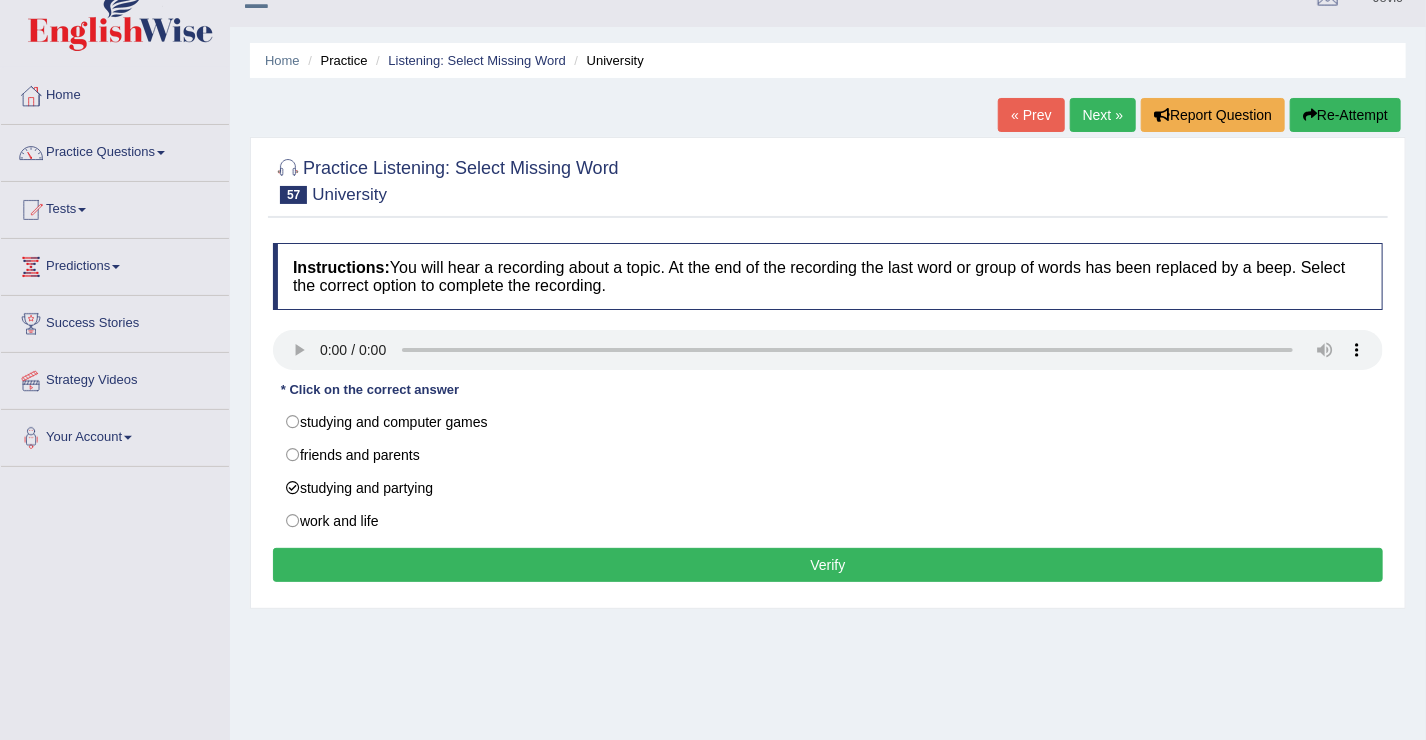 click on "Verify" at bounding box center (828, 565) 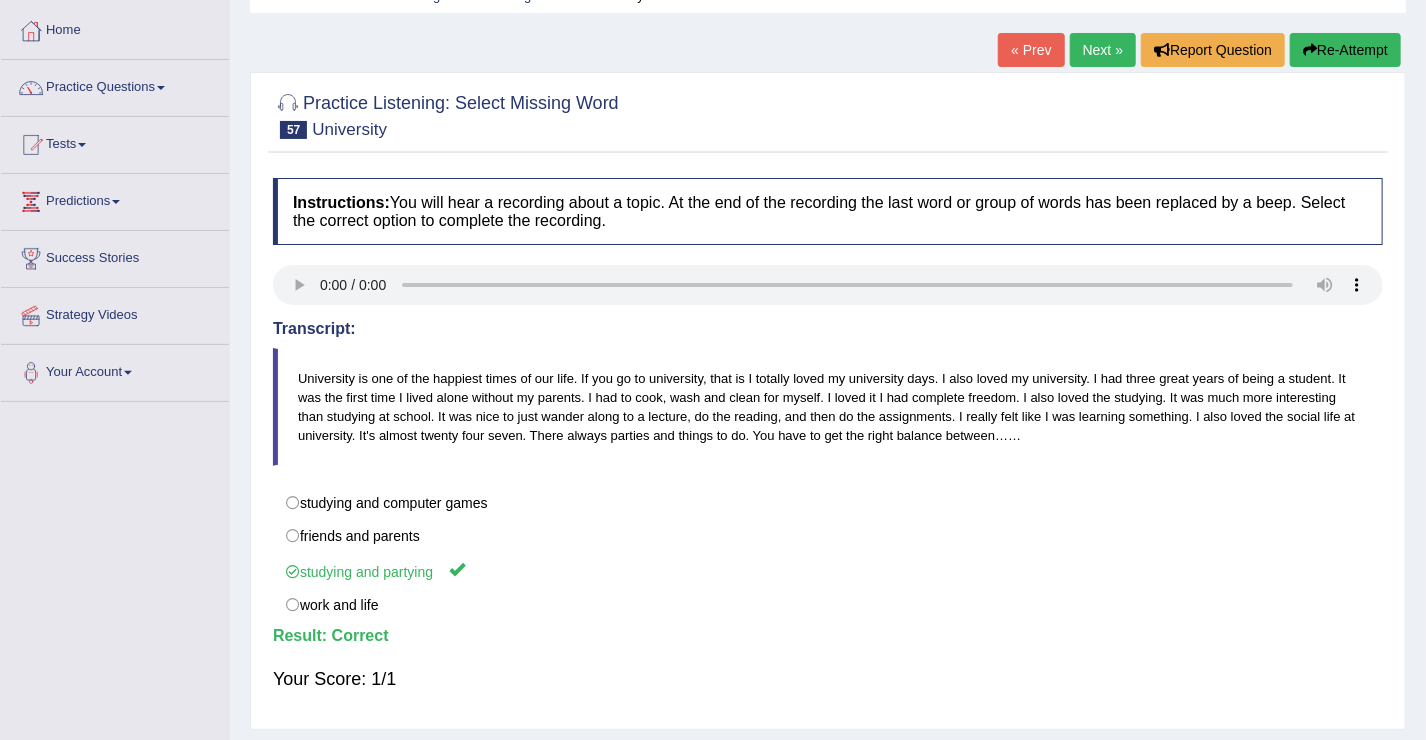 scroll, scrollTop: 104, scrollLeft: 0, axis: vertical 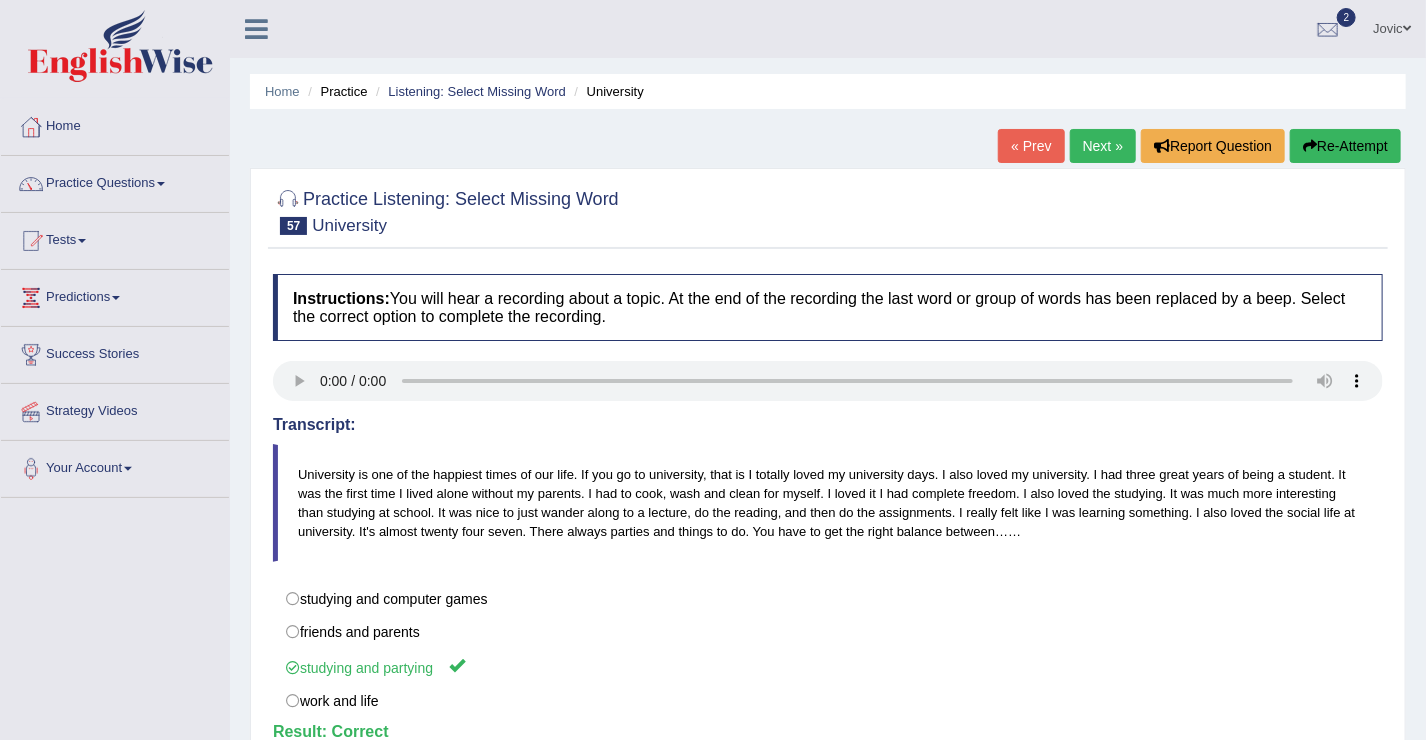click on "Next »" at bounding box center (1103, 146) 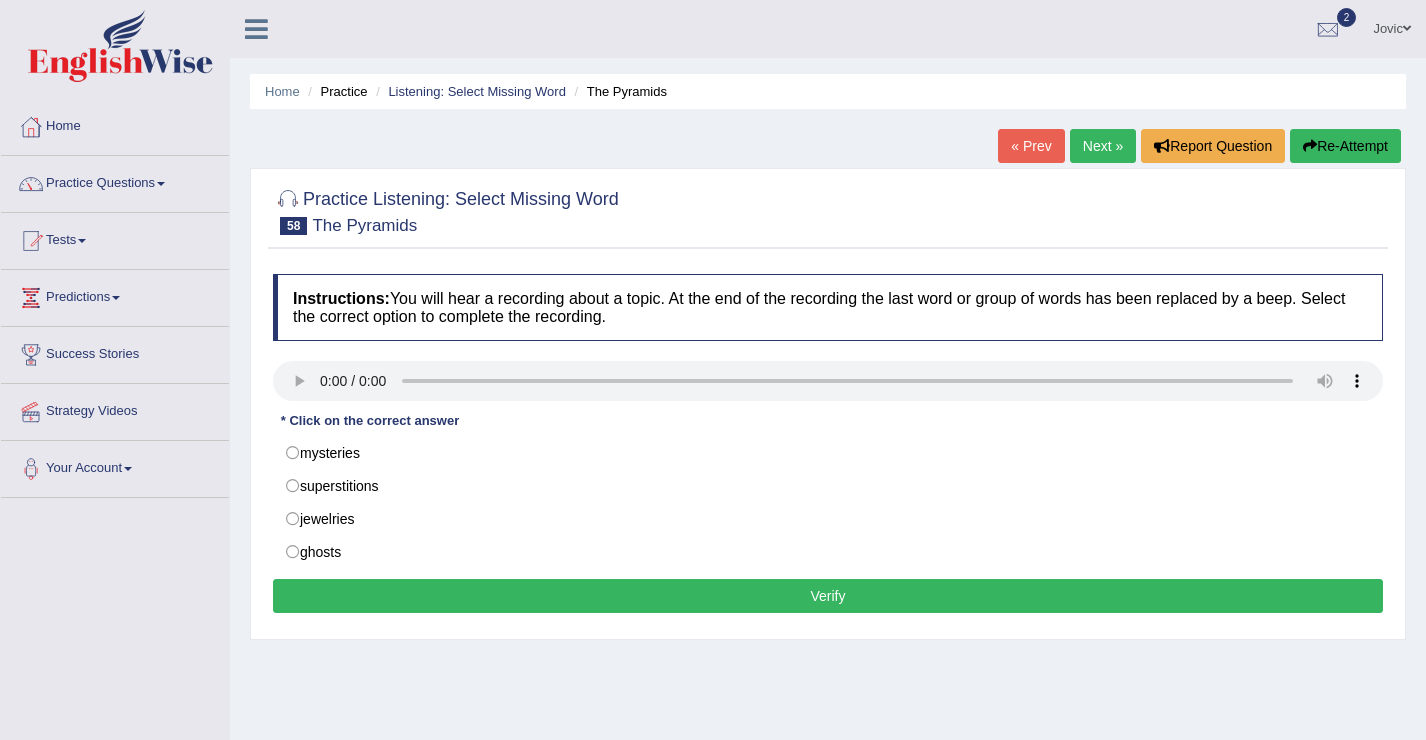 scroll, scrollTop: 0, scrollLeft: 0, axis: both 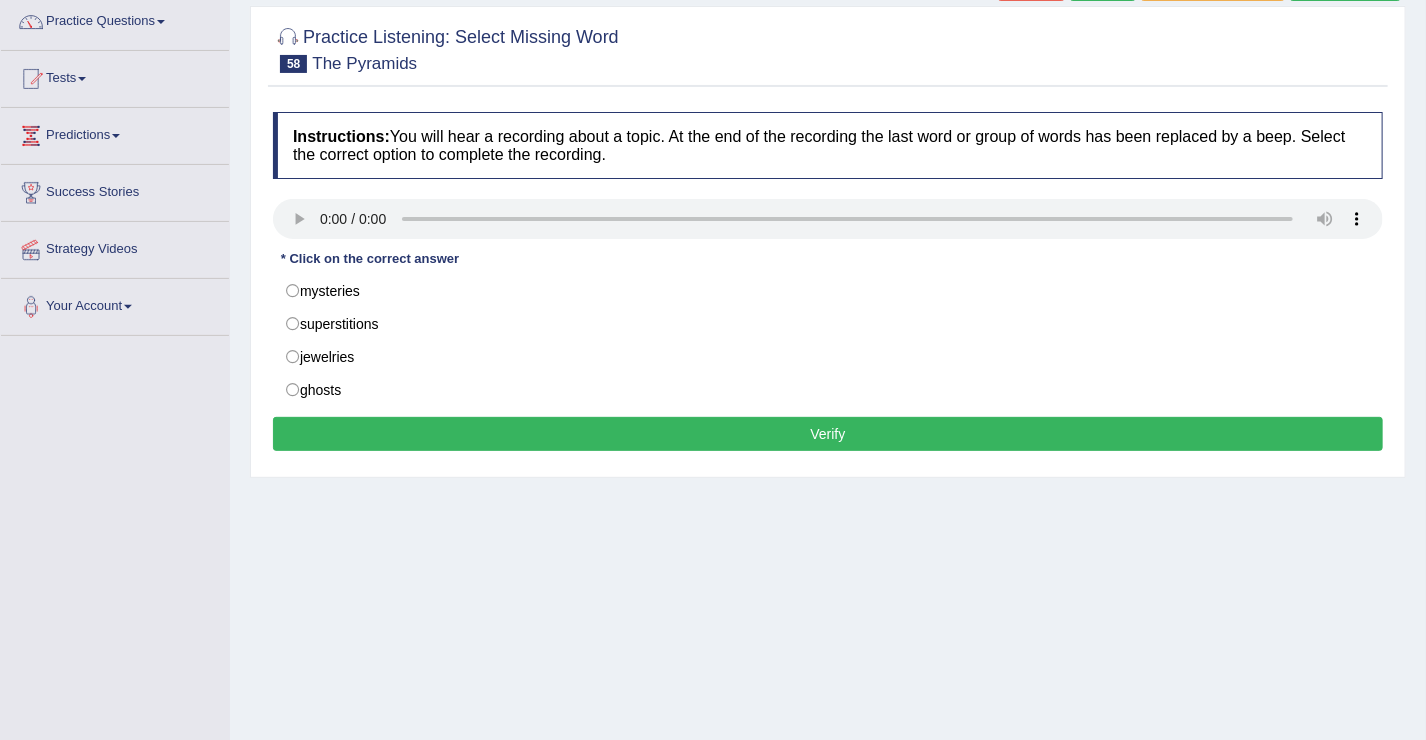 type 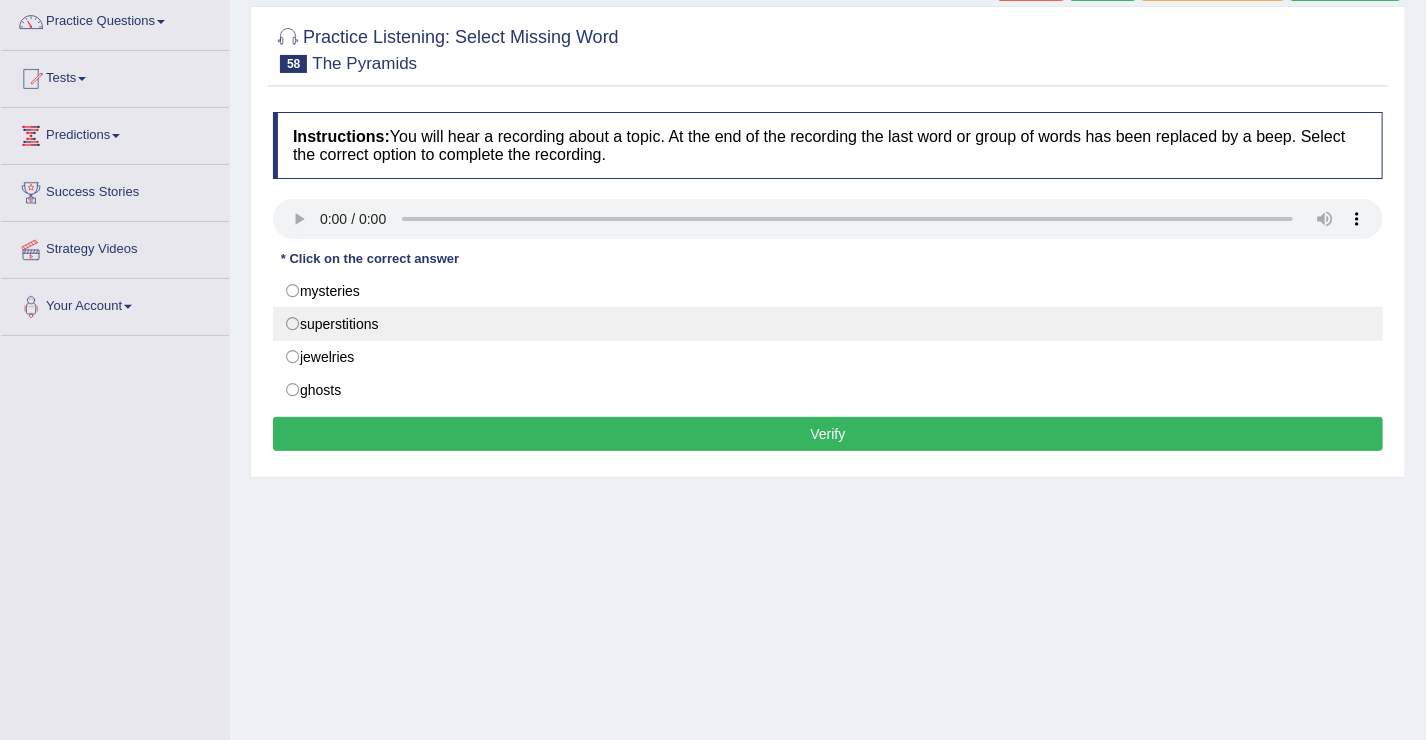 click on "superstitions" at bounding box center [828, 324] 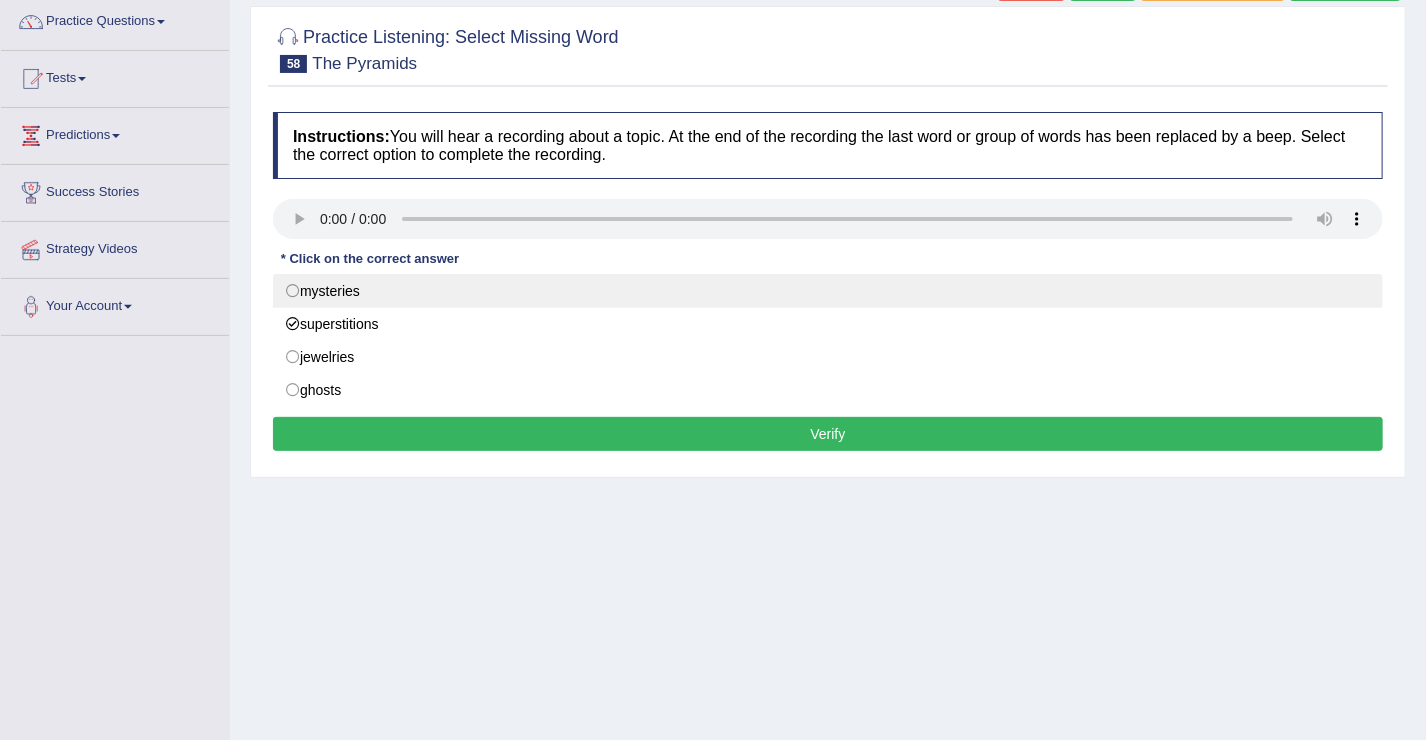 click on "mysteries" at bounding box center [828, 291] 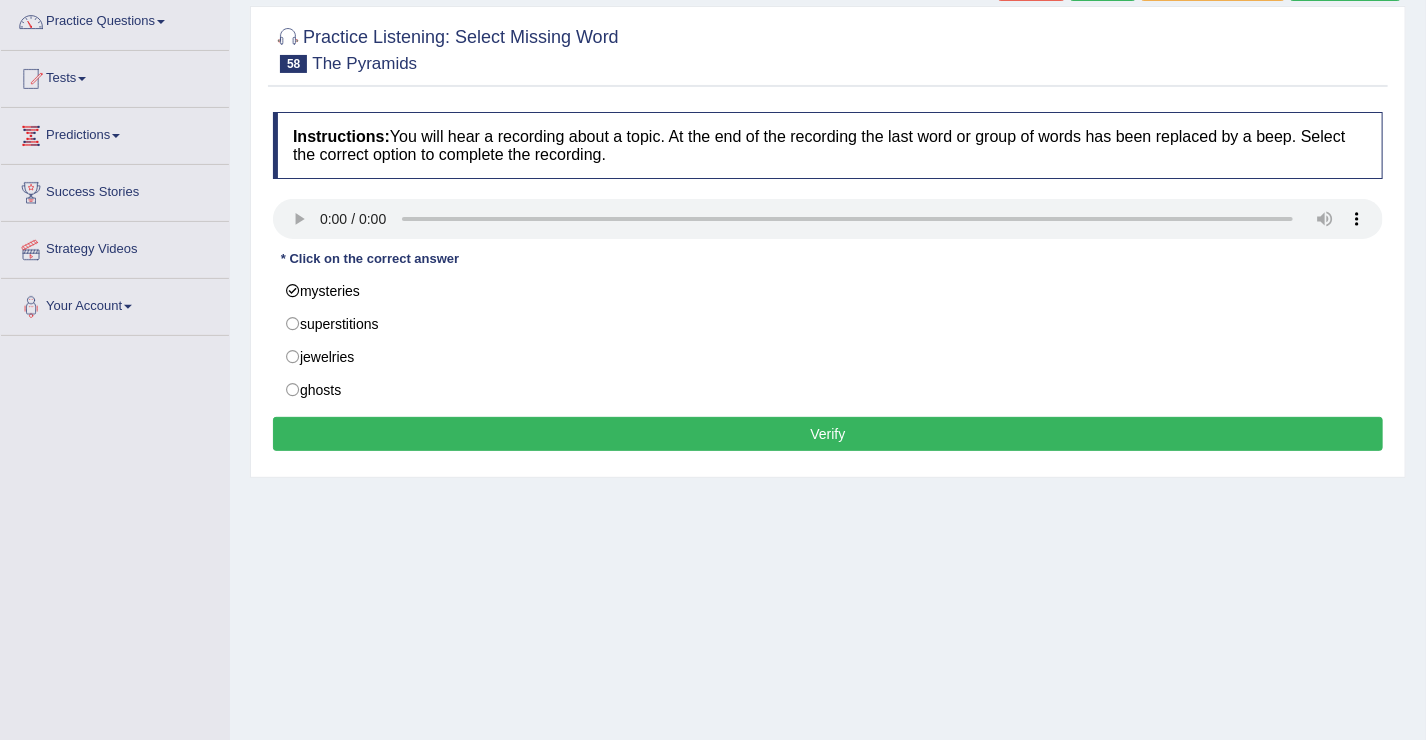 click on "Verify" at bounding box center [828, 434] 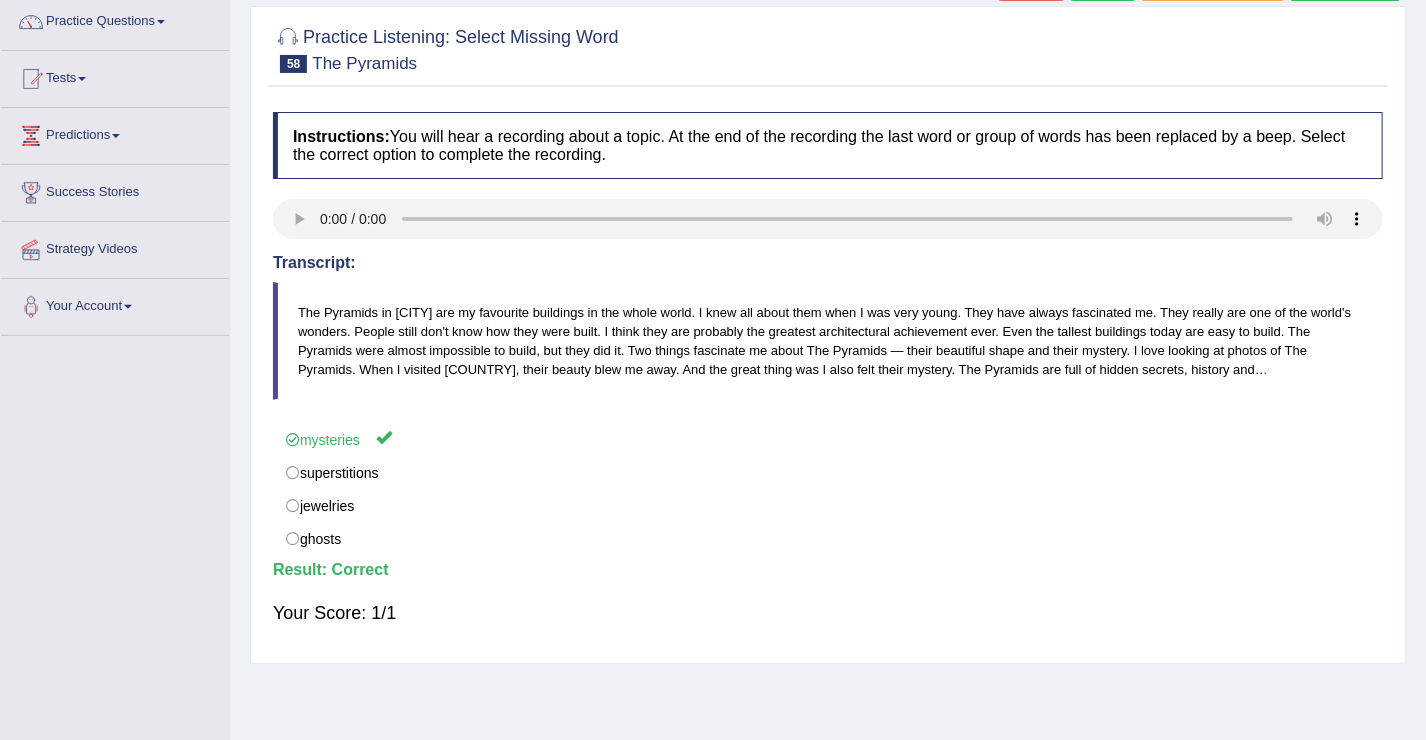 scroll, scrollTop: 0, scrollLeft: 0, axis: both 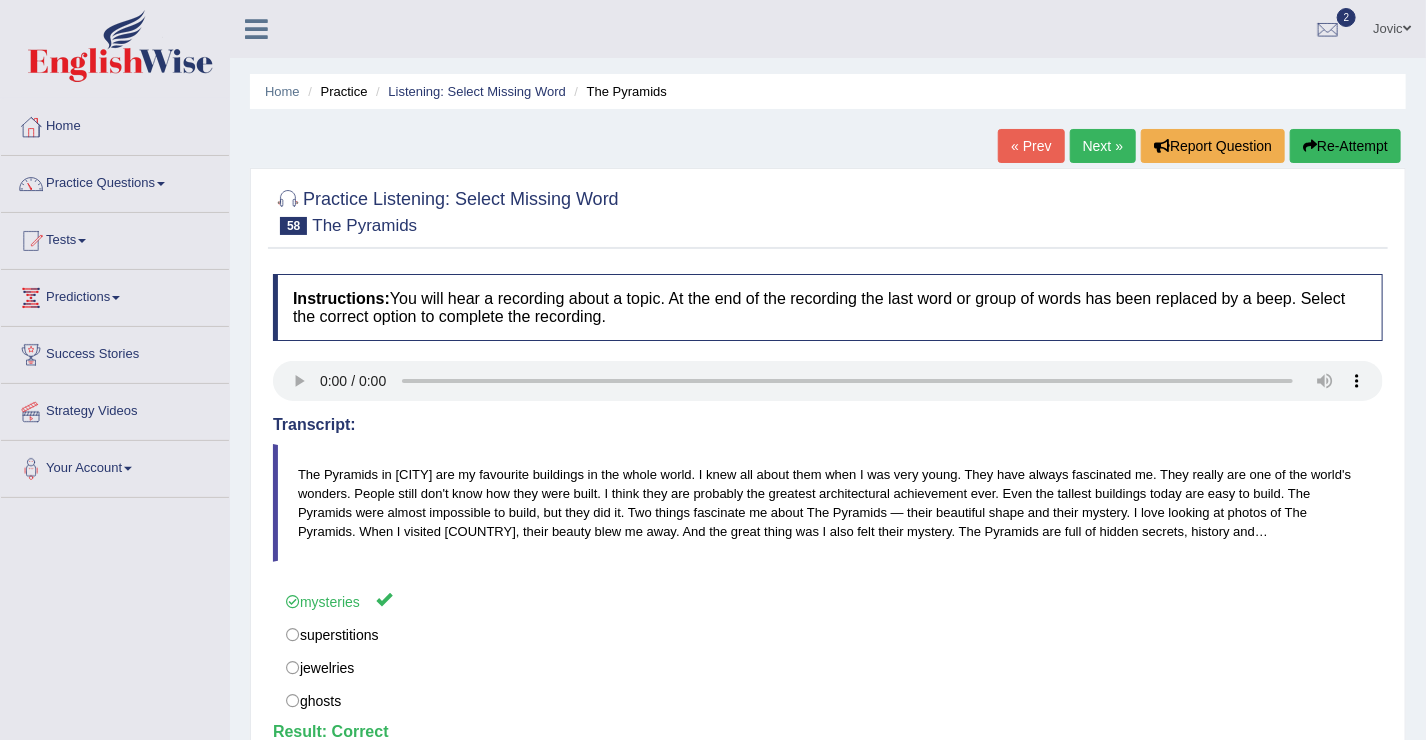 click on "Next »" at bounding box center [1103, 146] 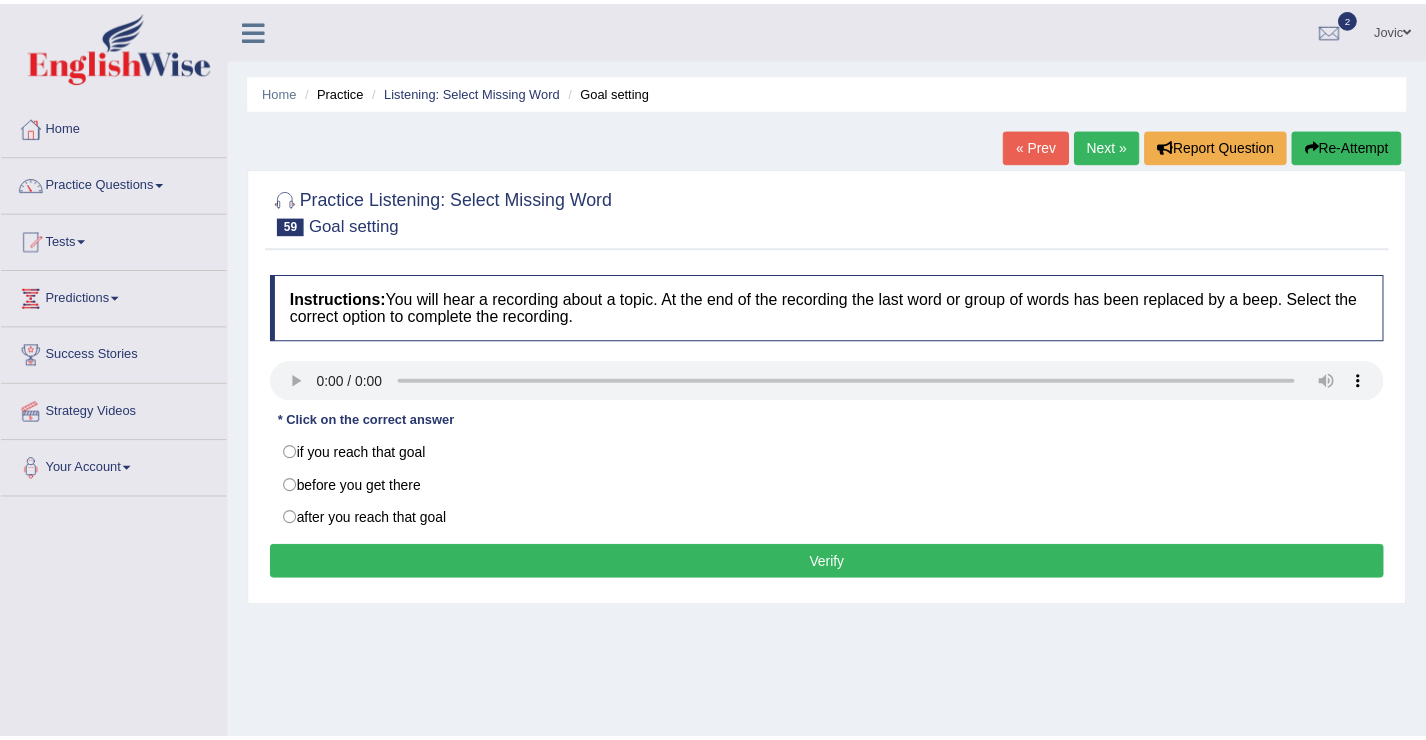 scroll, scrollTop: 0, scrollLeft: 0, axis: both 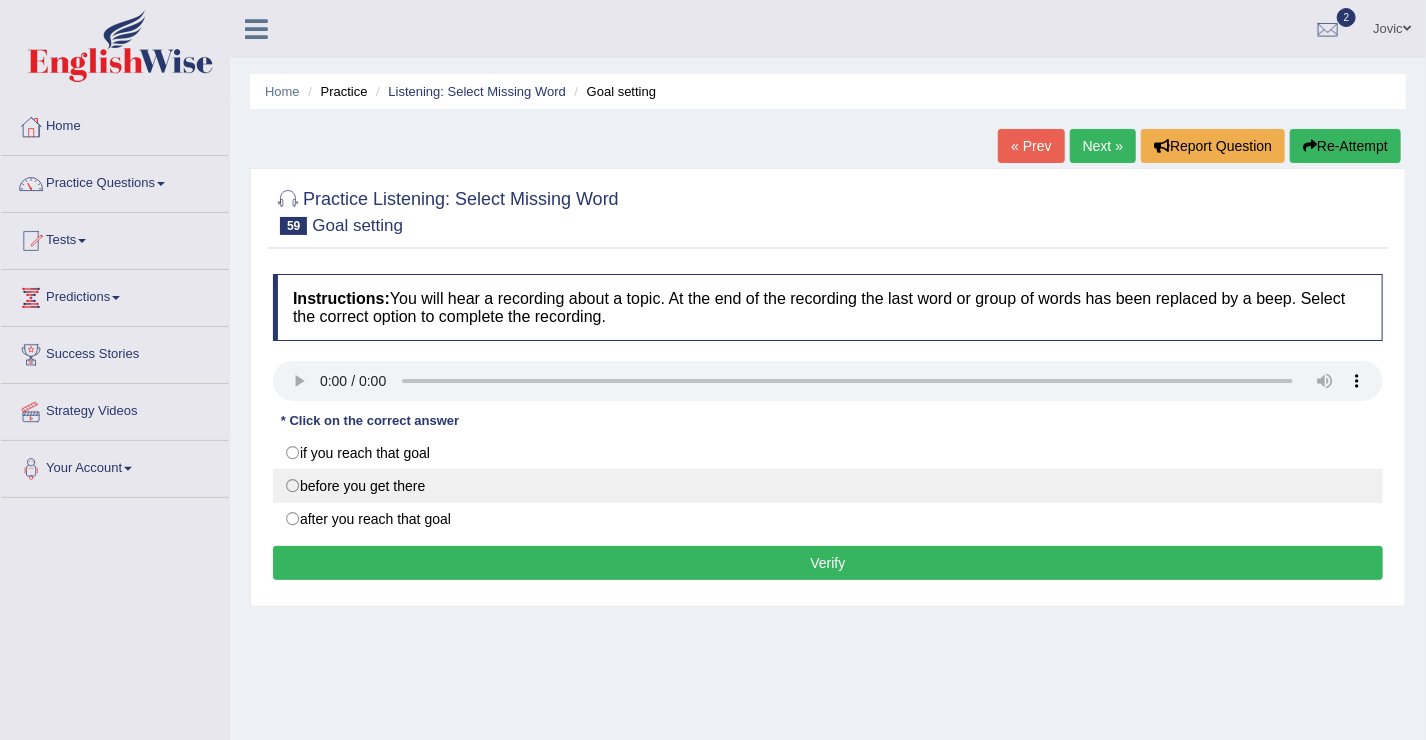 click on "before you get there" at bounding box center [828, 486] 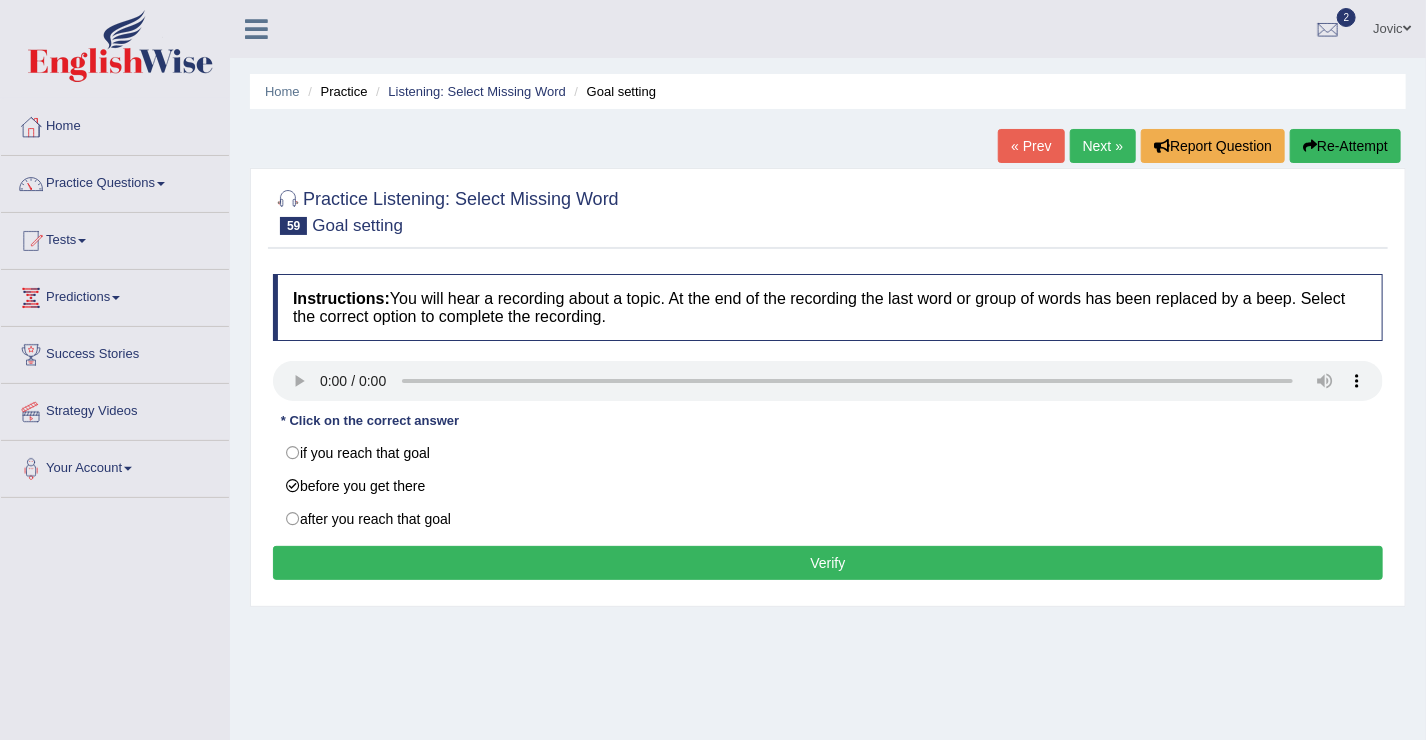 click on "Verify" at bounding box center (828, 563) 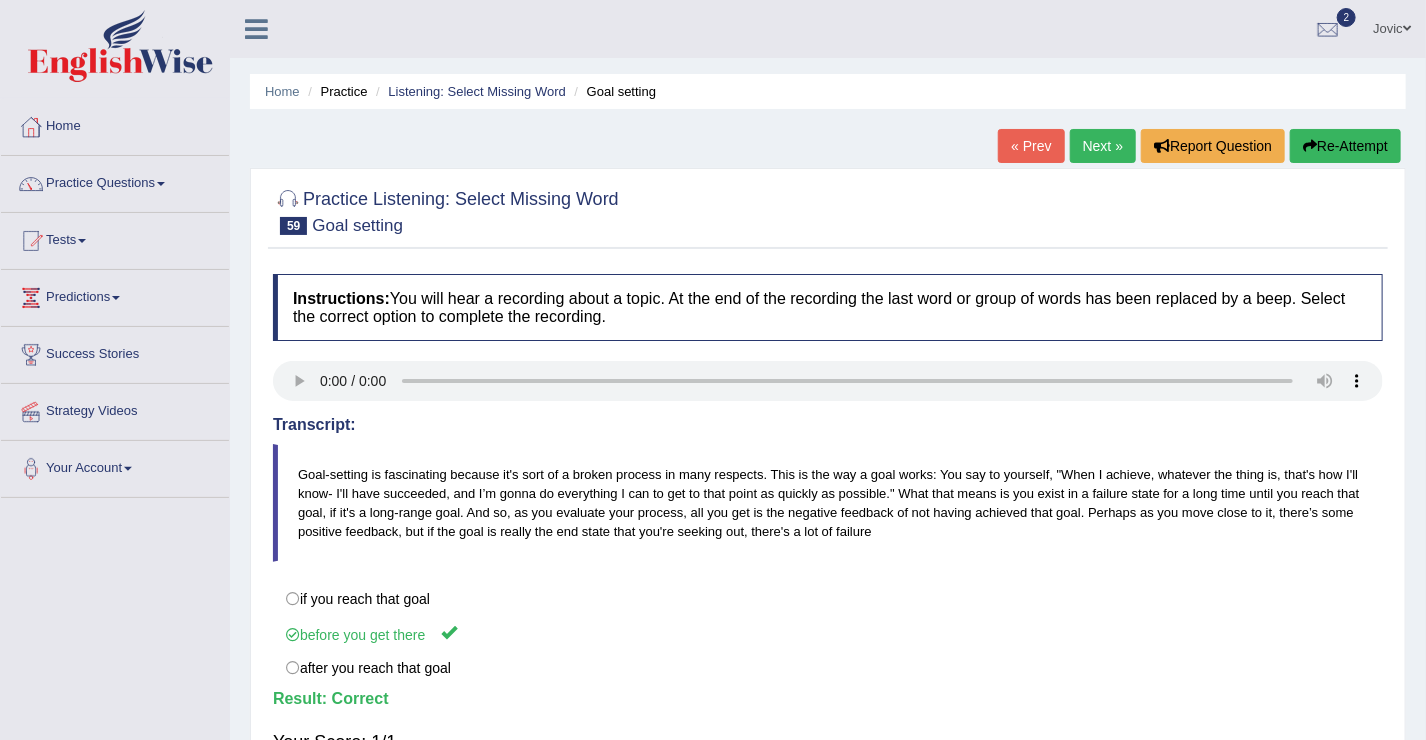 click on "Next »" at bounding box center (1103, 146) 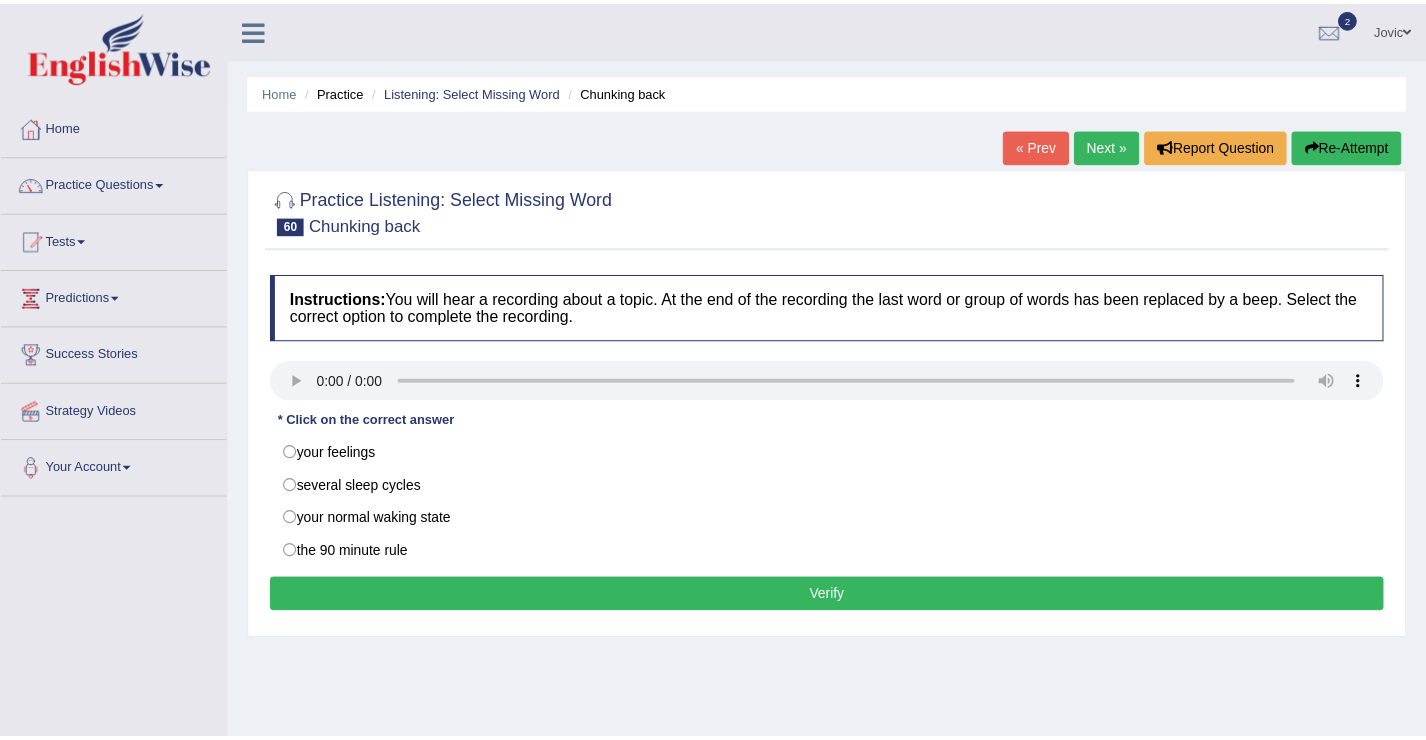 scroll, scrollTop: 0, scrollLeft: 0, axis: both 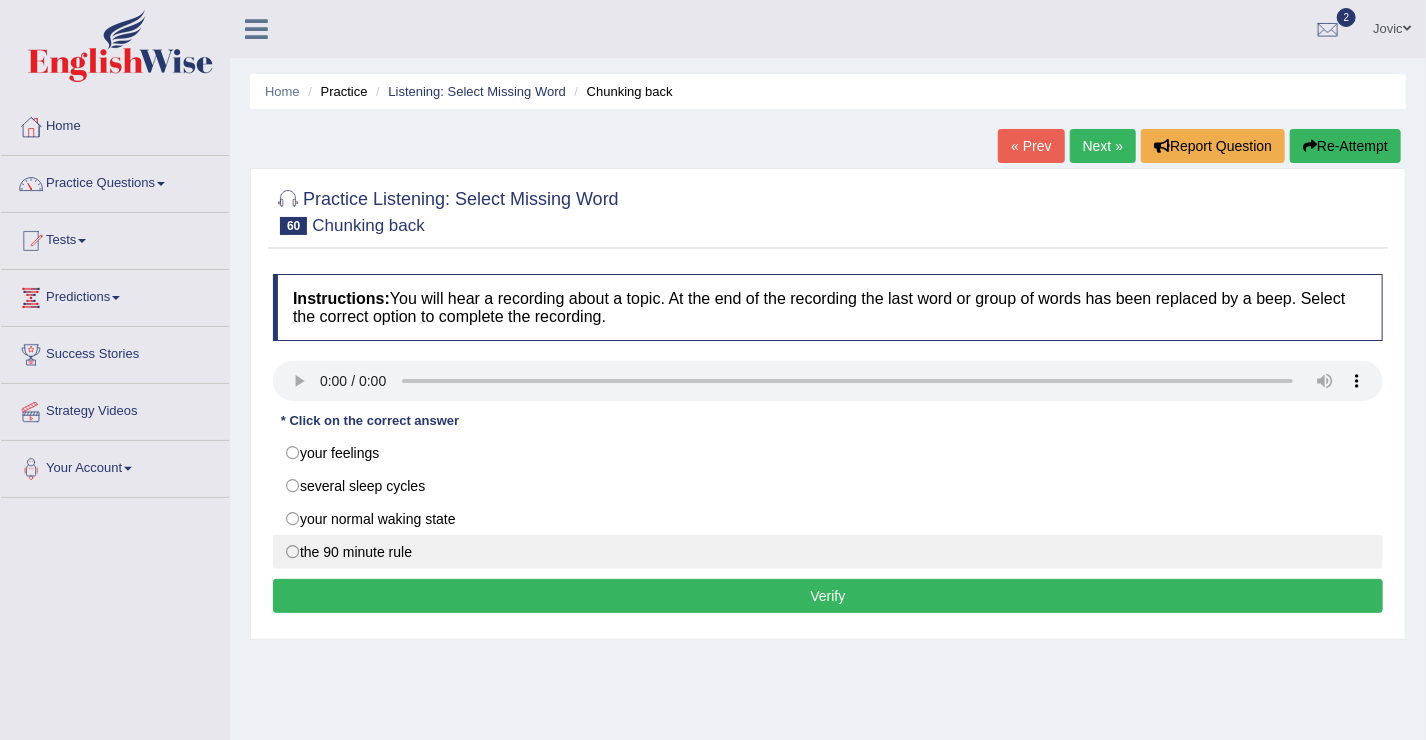 click on "the 90 minute rule" at bounding box center [828, 552] 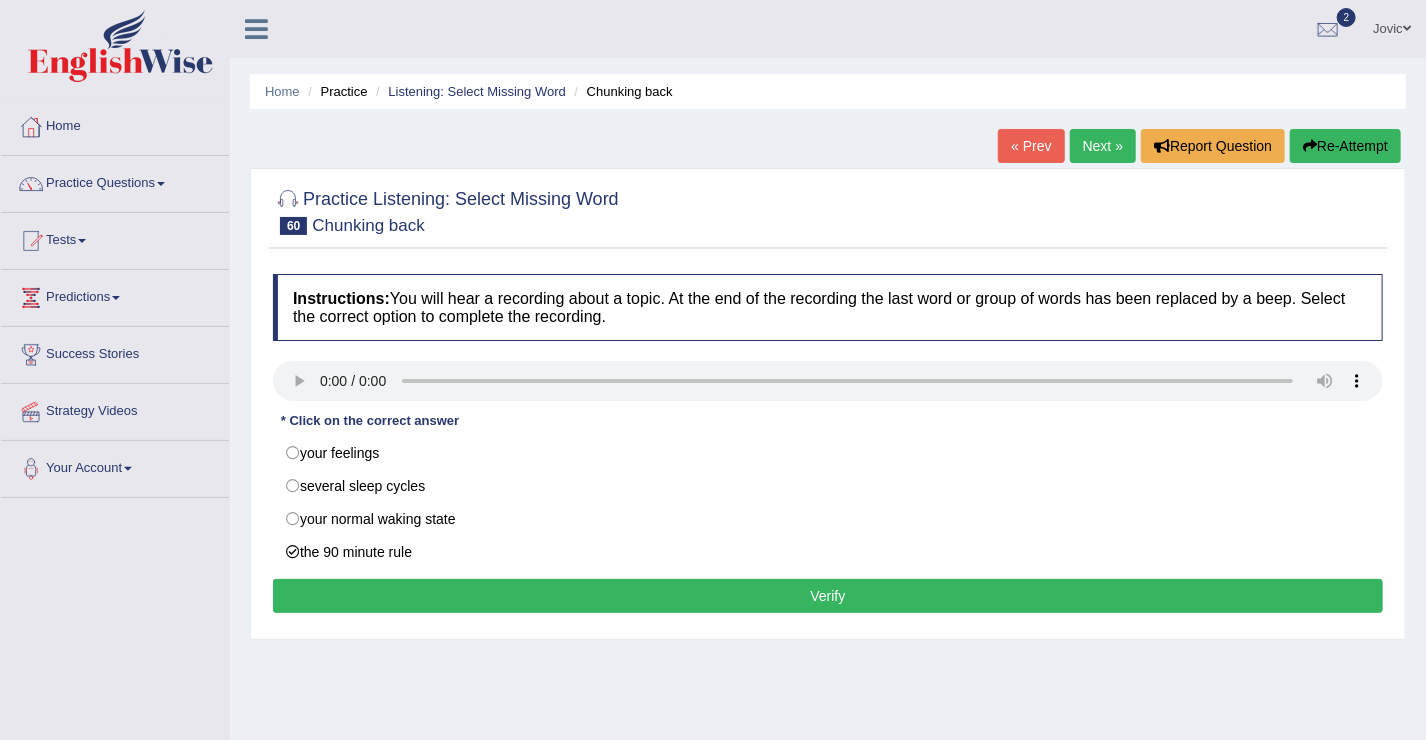 click on "Verify" at bounding box center [828, 596] 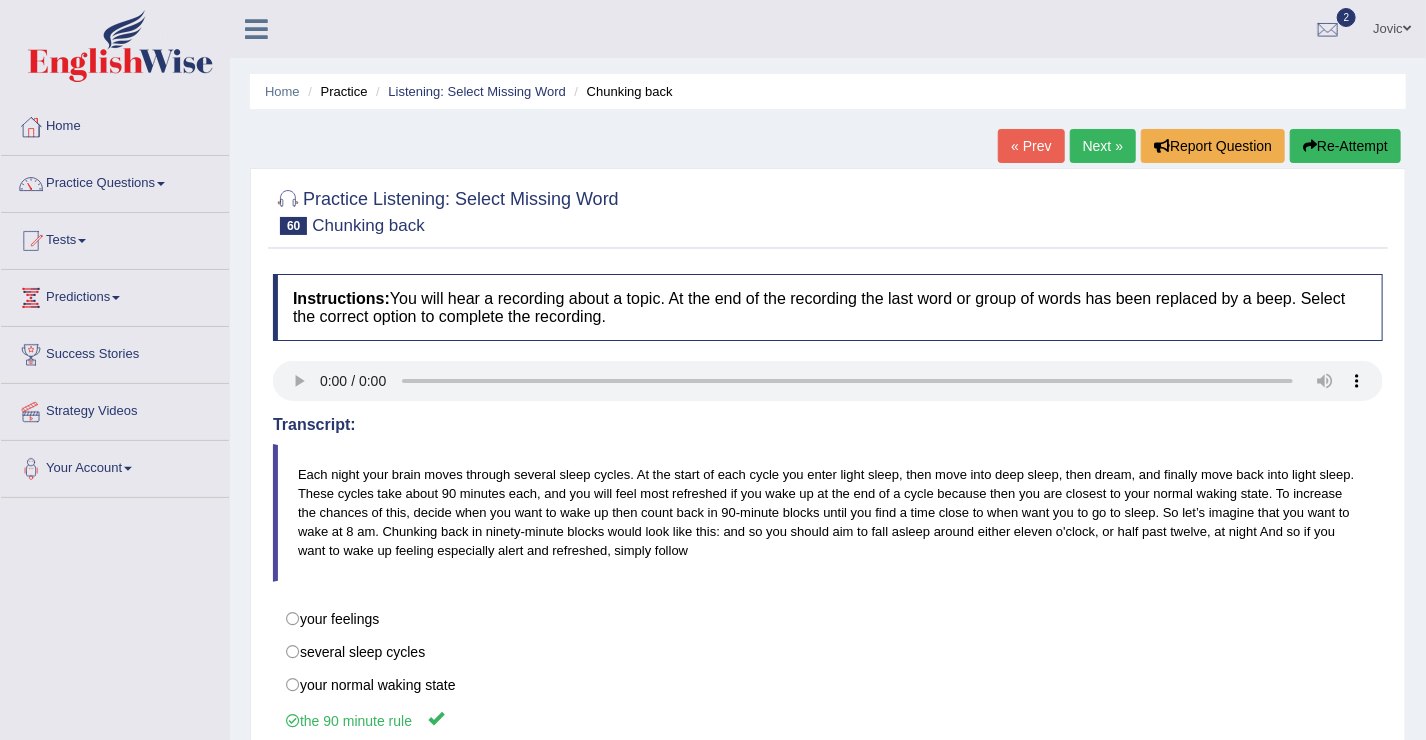 click on "Next »" at bounding box center [1103, 146] 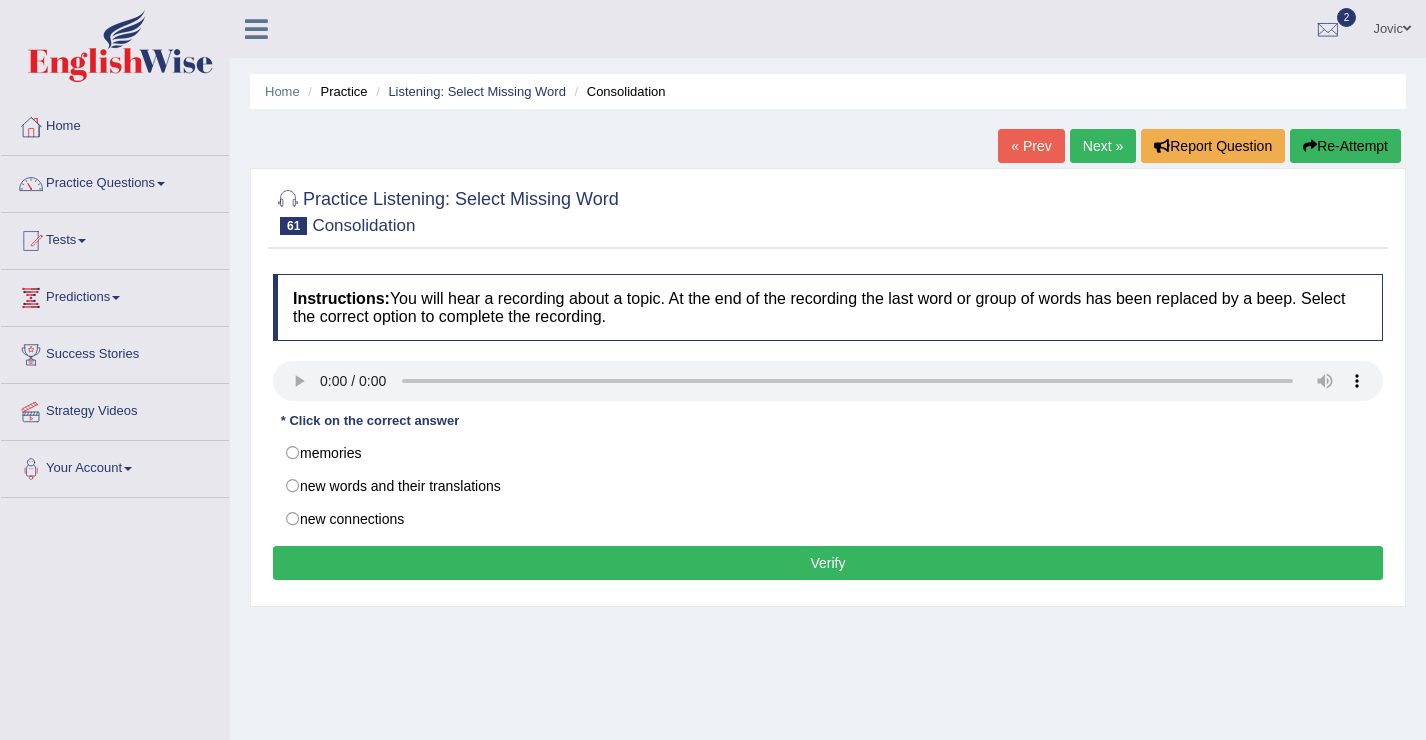 scroll, scrollTop: 0, scrollLeft: 0, axis: both 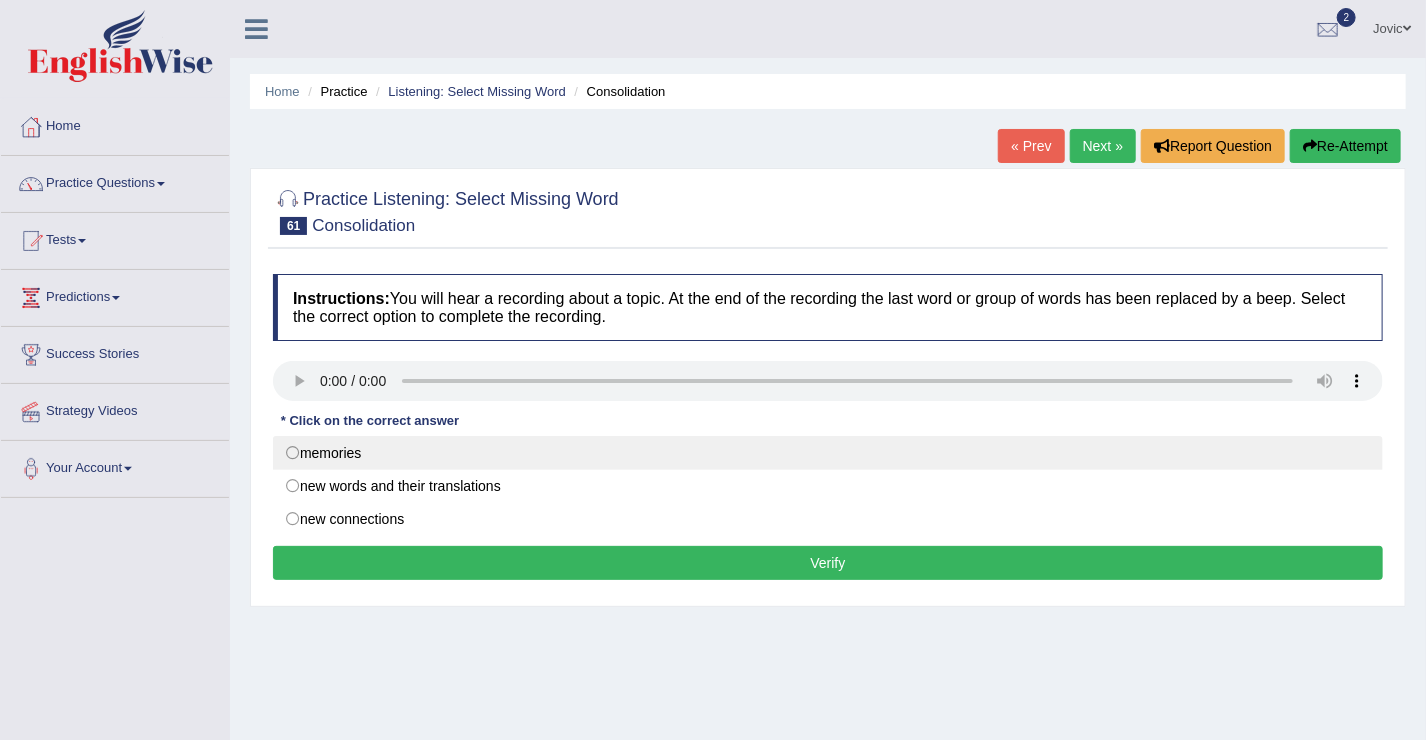 click on "memories" at bounding box center (828, 453) 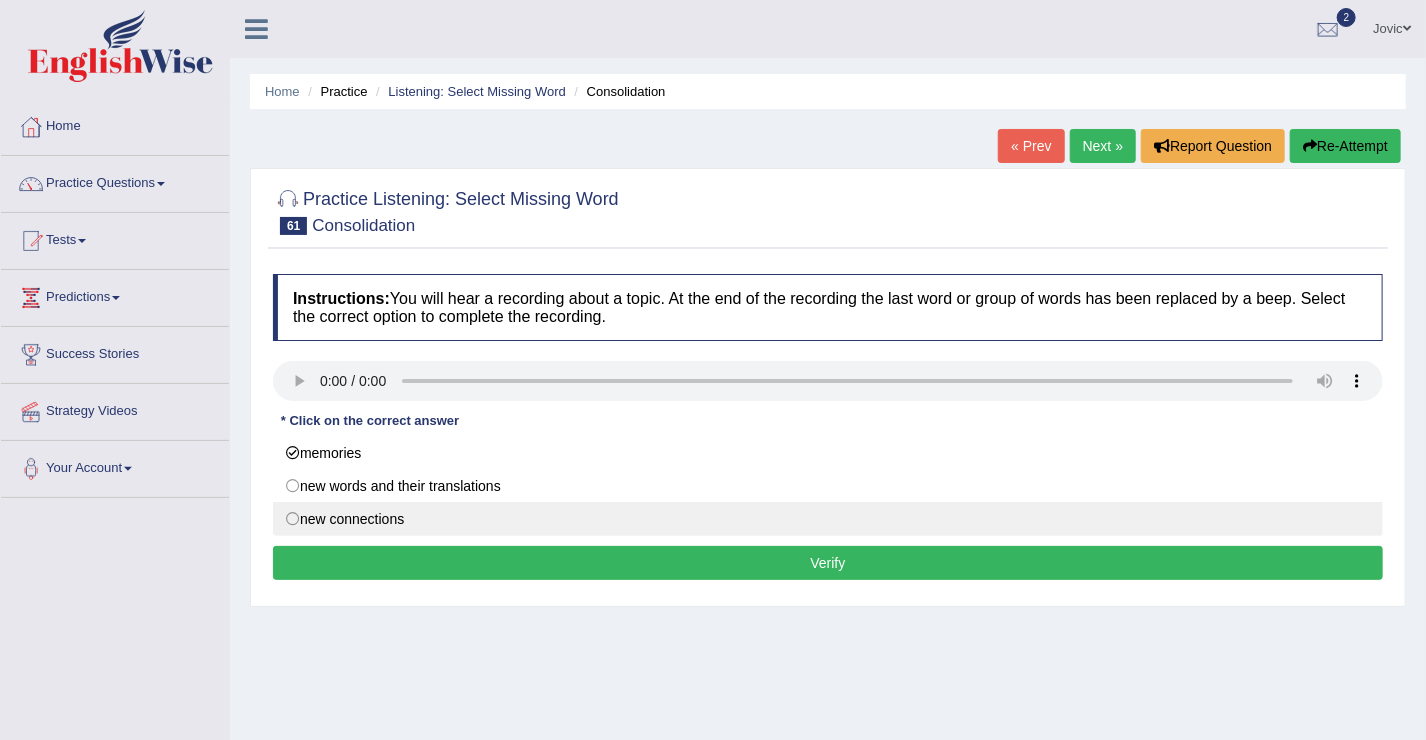 click on "new connections" at bounding box center [828, 519] 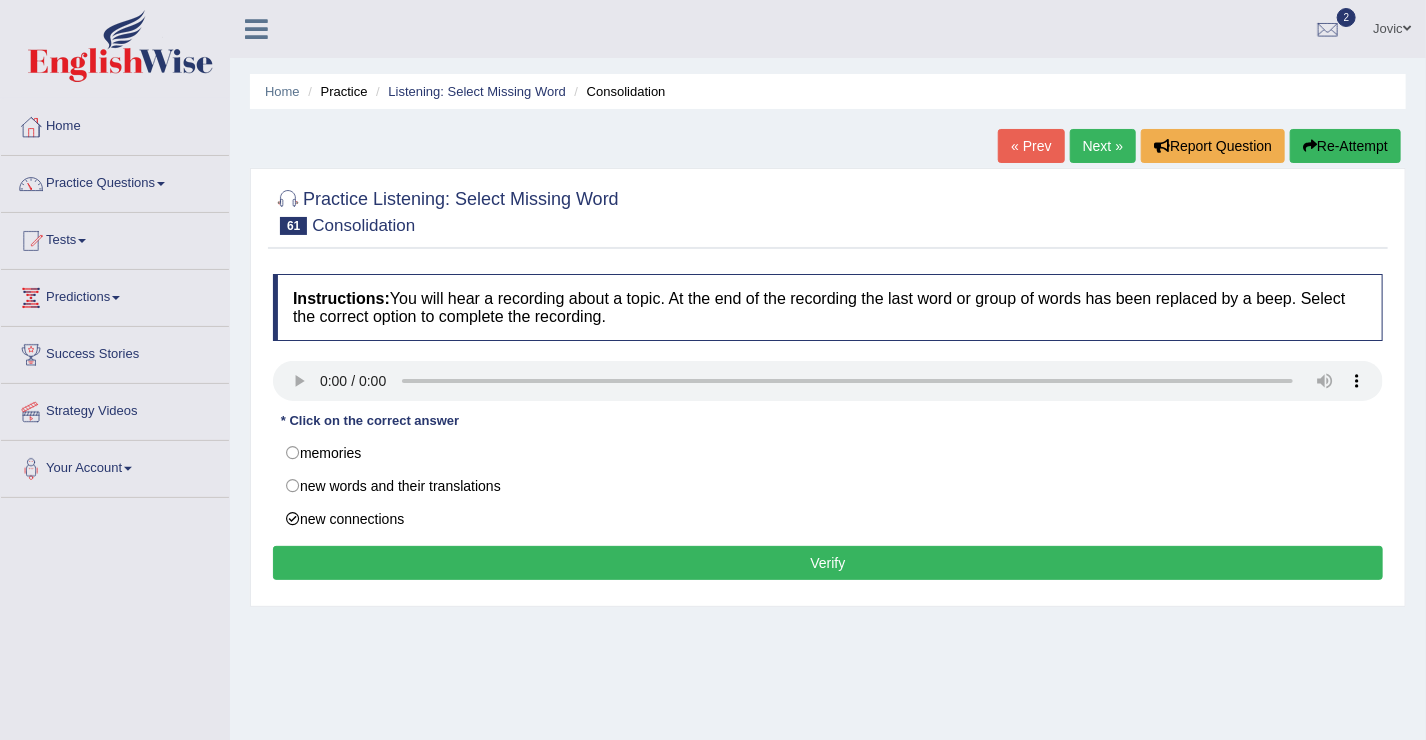 type 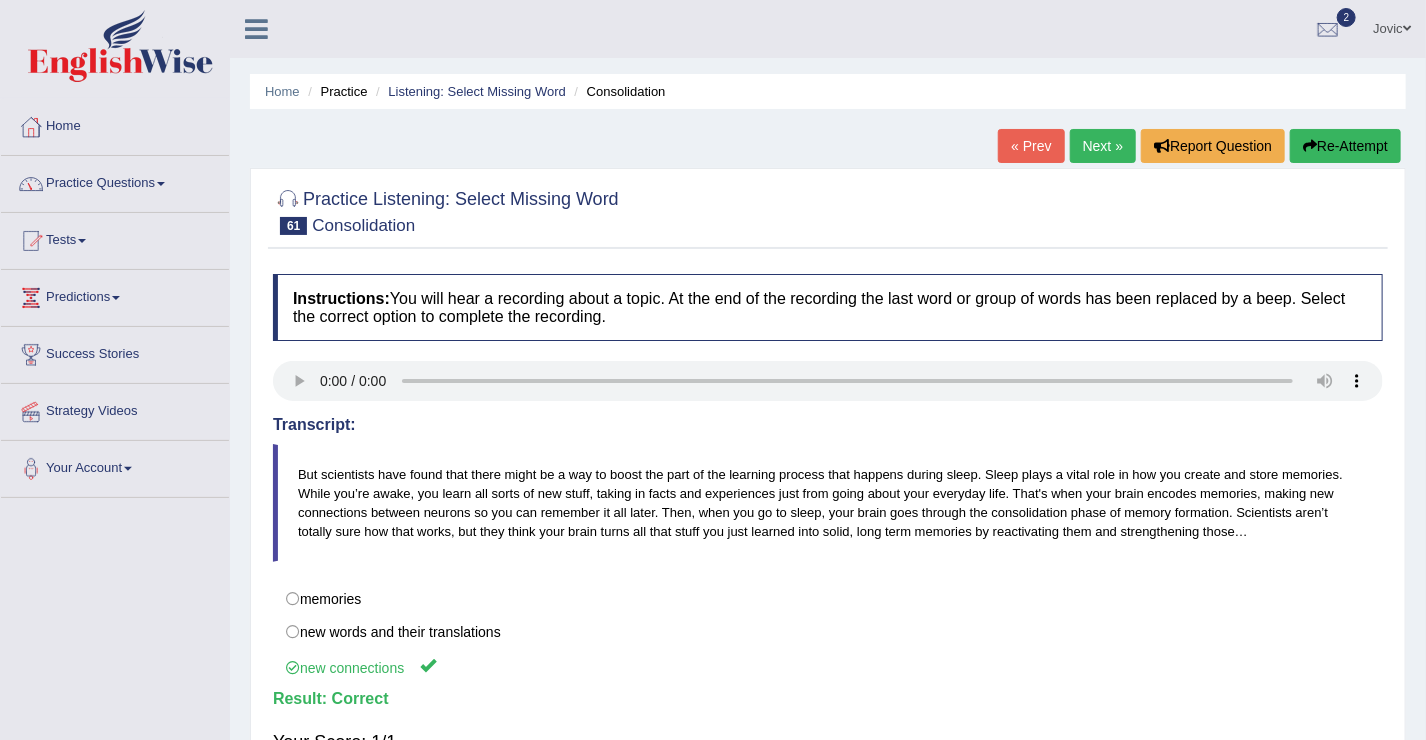 click on "Practice Questions" at bounding box center [115, 181] 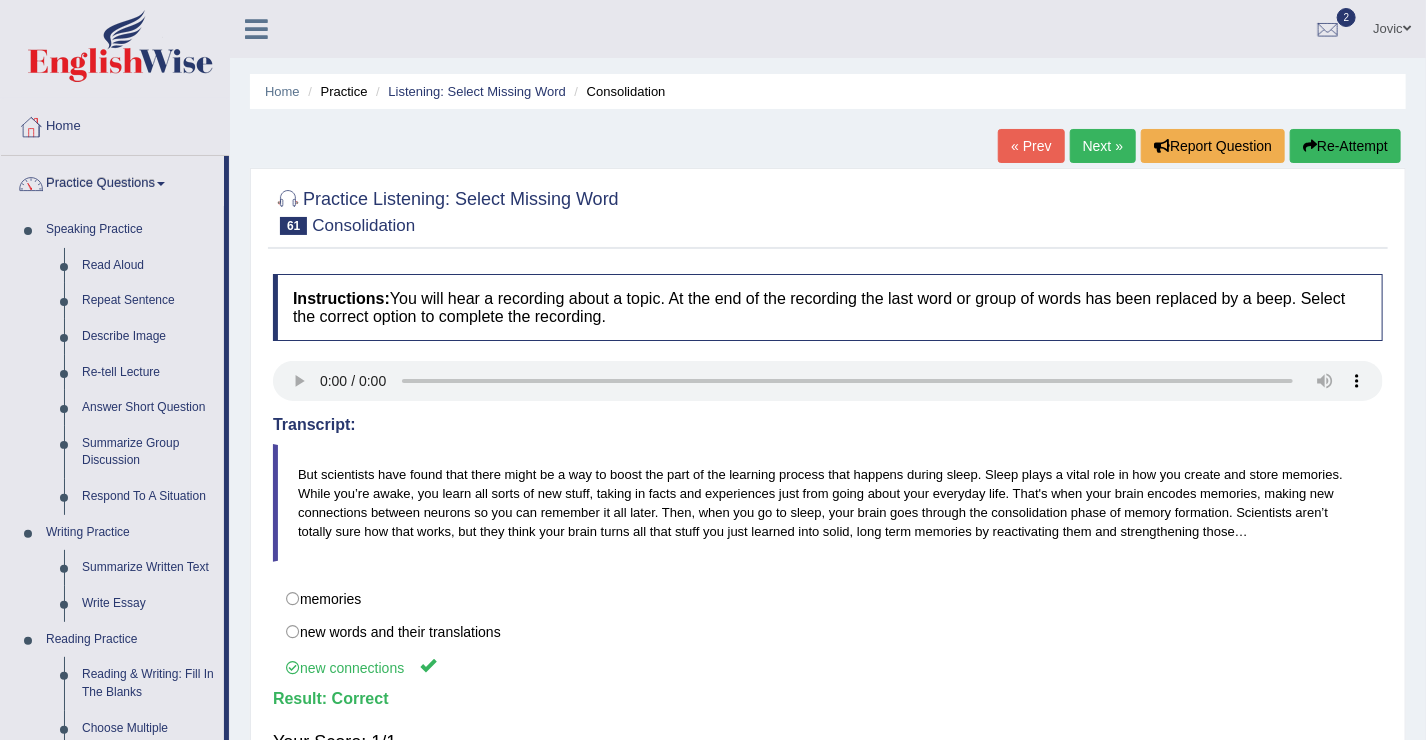 drag, startPoint x: 228, startPoint y: 452, endPoint x: 228, endPoint y: 466, distance: 14 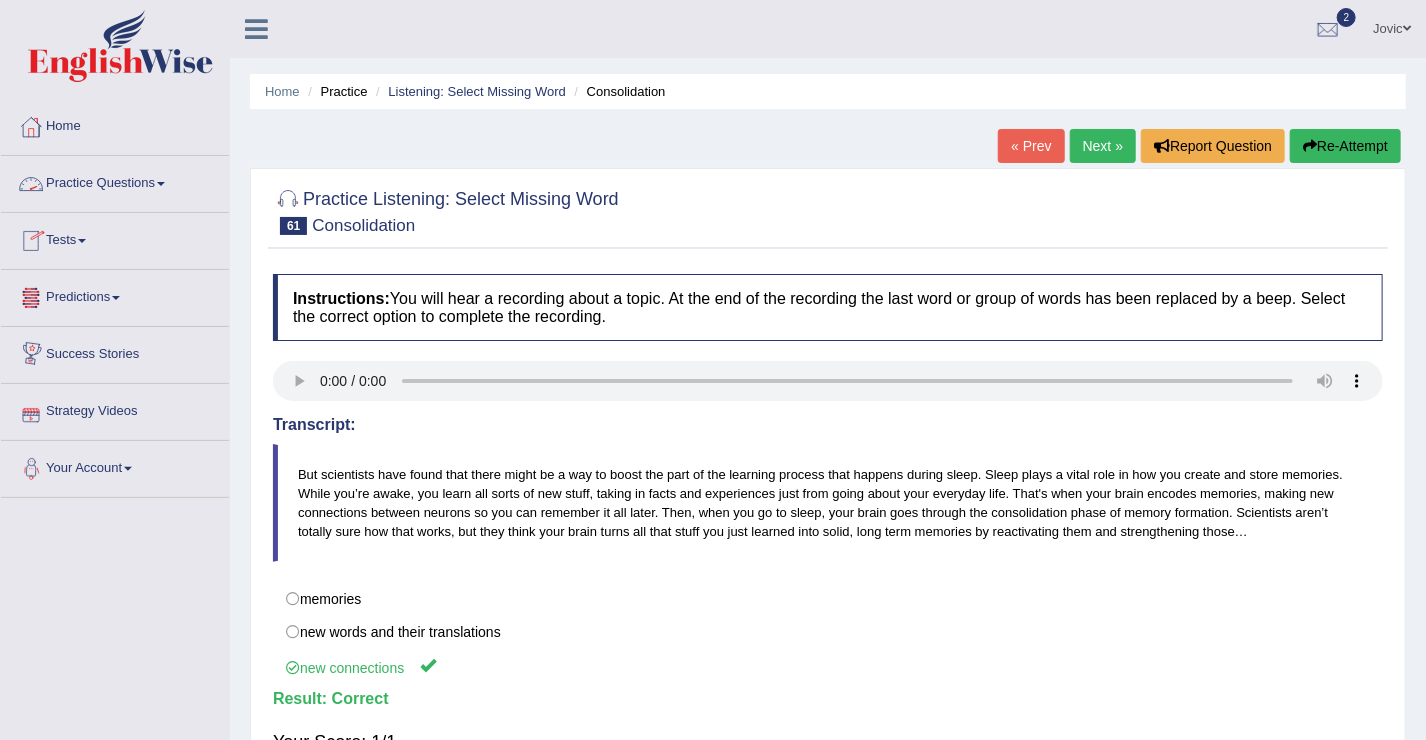 click on "Practice Questions" at bounding box center [115, 181] 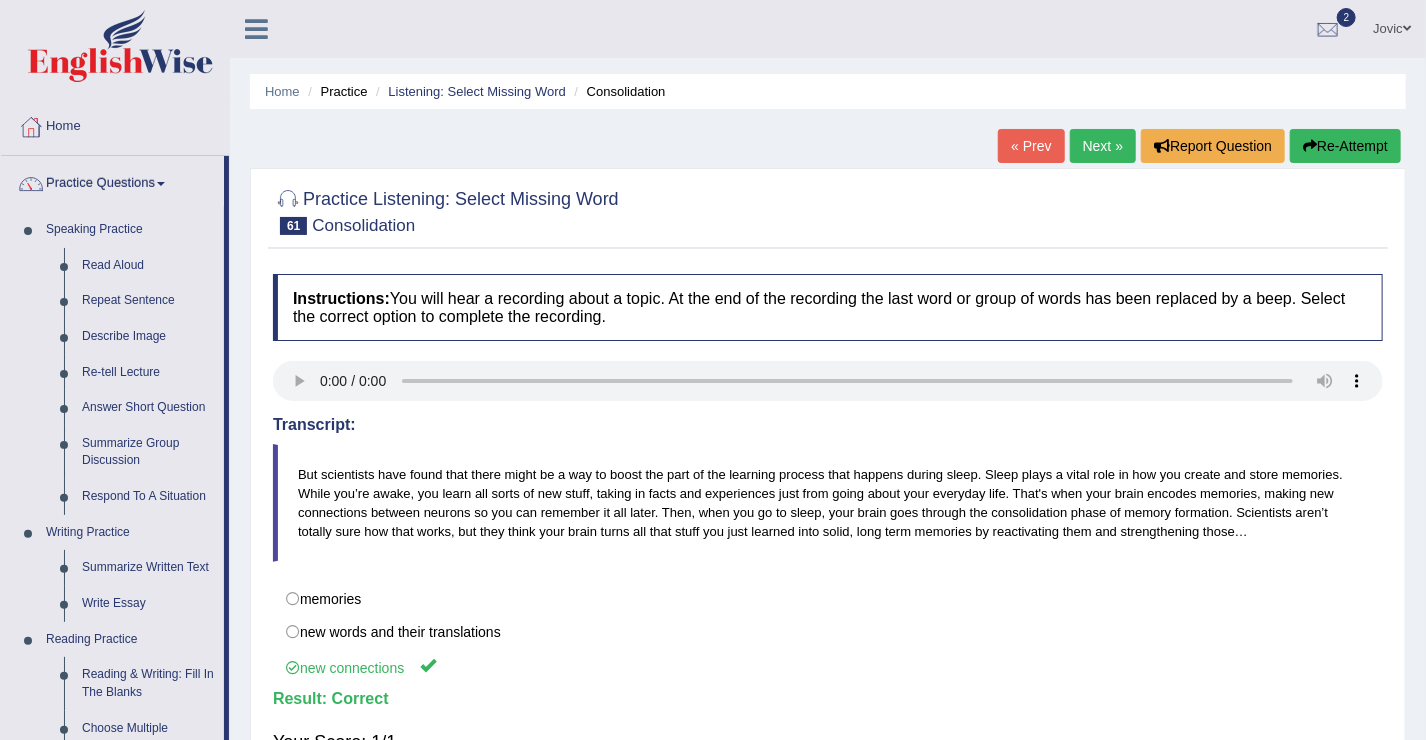 drag, startPoint x: 227, startPoint y: 391, endPoint x: 225, endPoint y: 427, distance: 36.05551 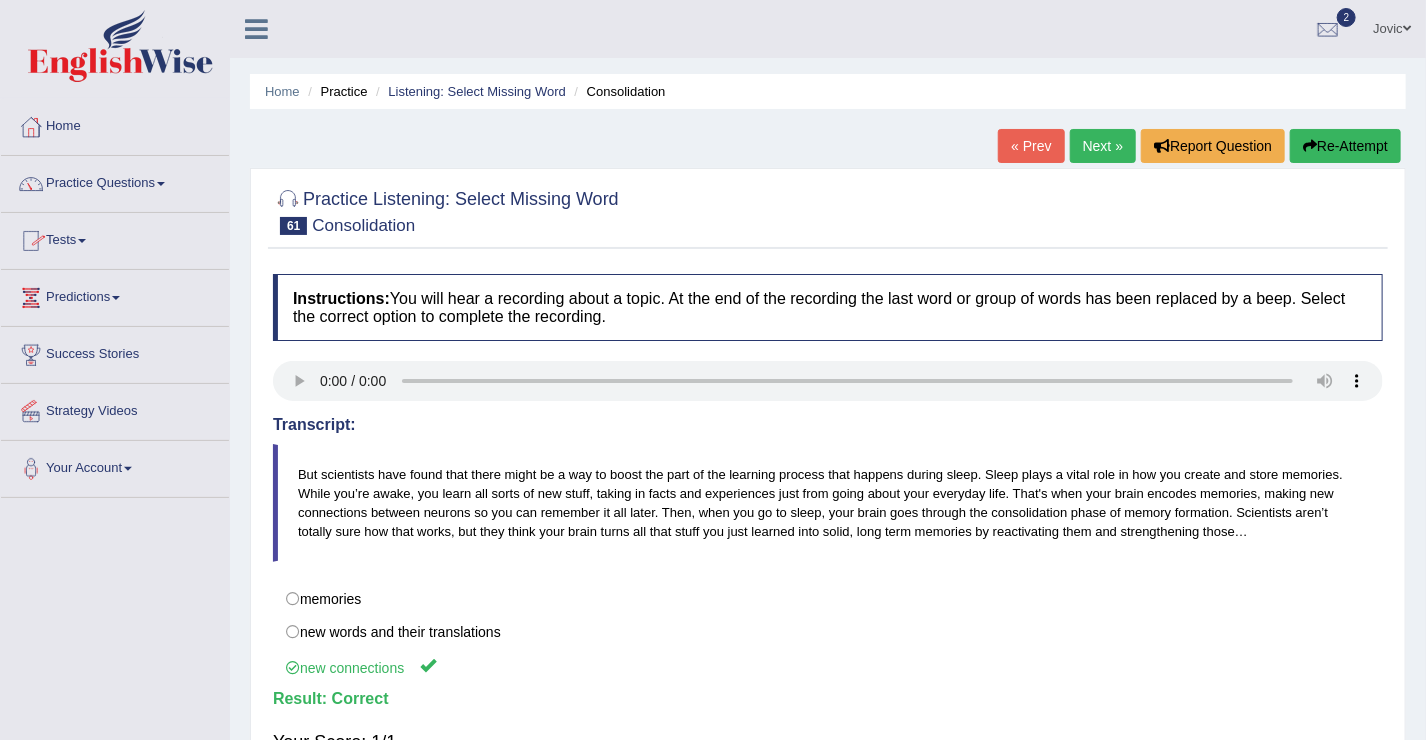 click on "Tests" at bounding box center [115, 238] 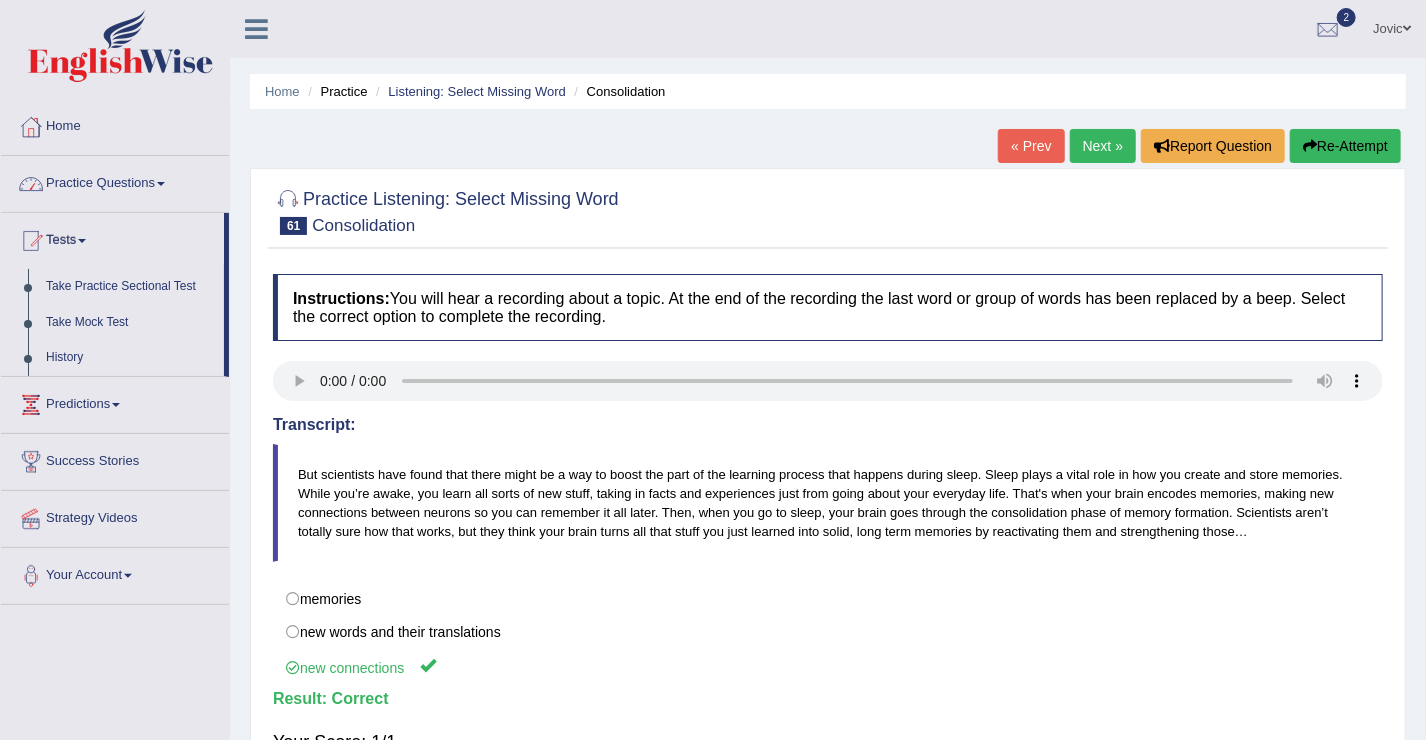 click on "Practice Questions" at bounding box center [115, 181] 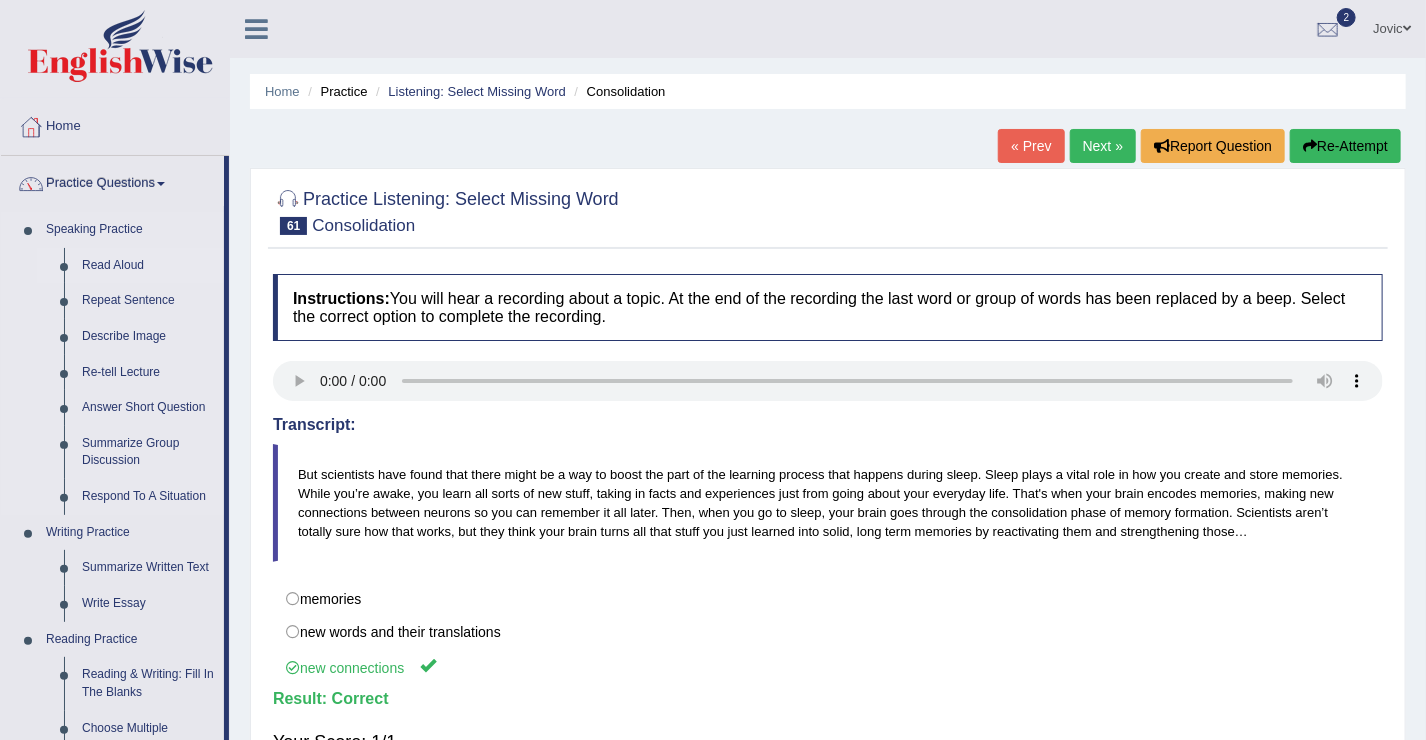 click on "Read Aloud" at bounding box center (148, 266) 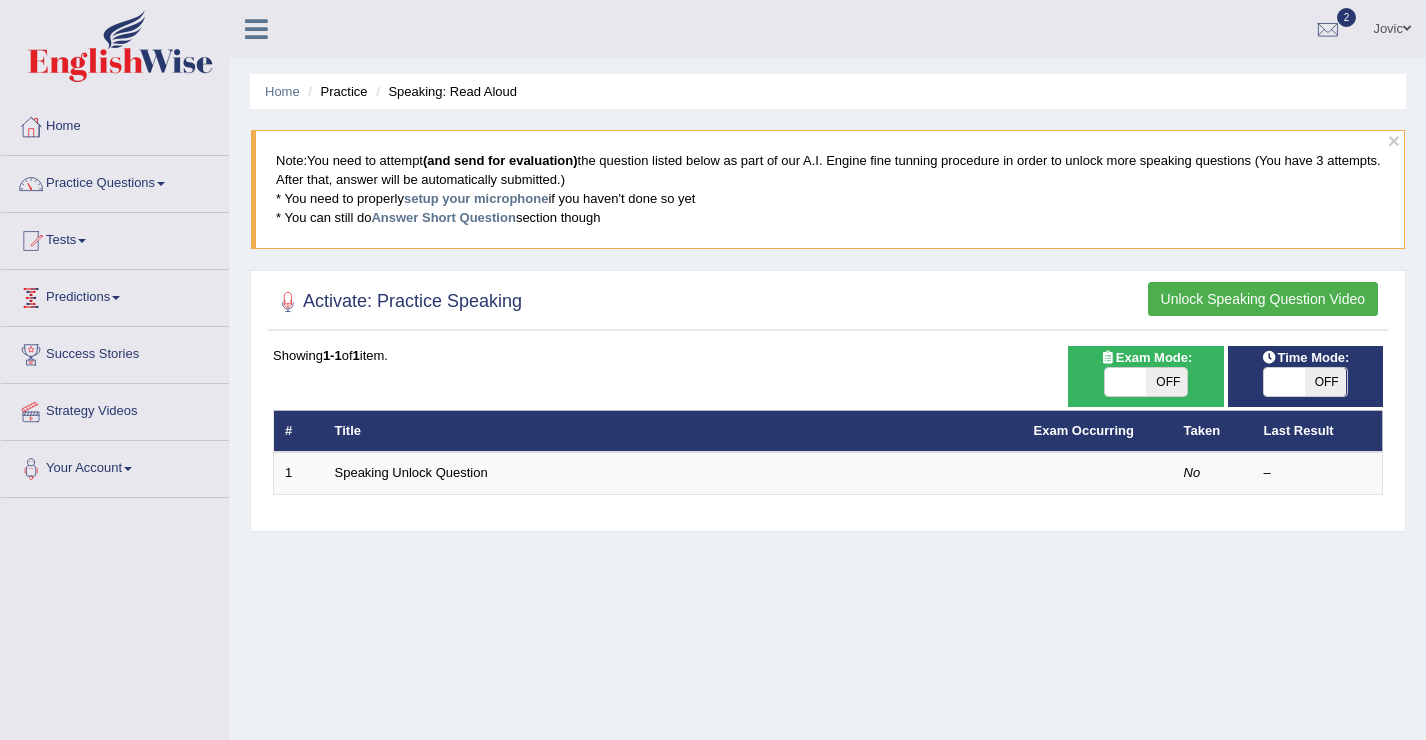scroll, scrollTop: 0, scrollLeft: 0, axis: both 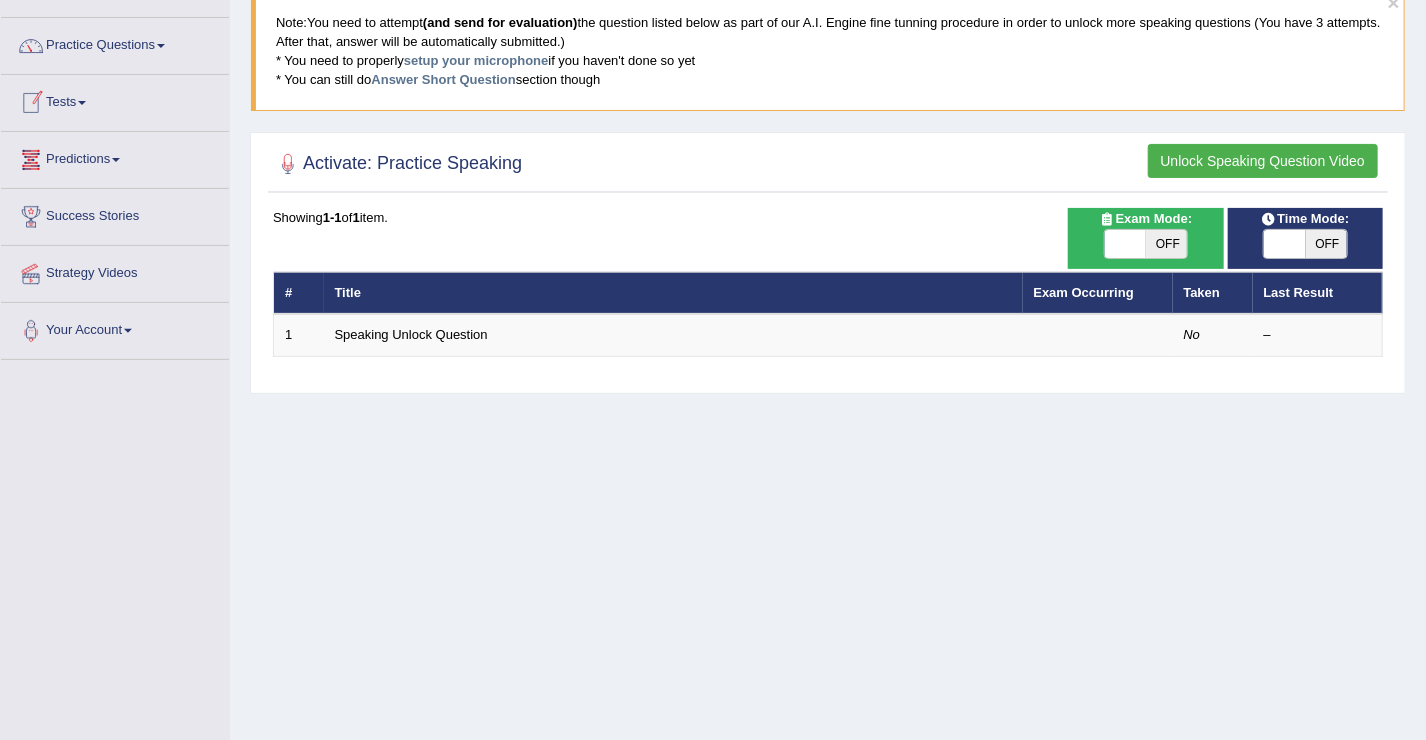 click on "Predictions" at bounding box center [115, 157] 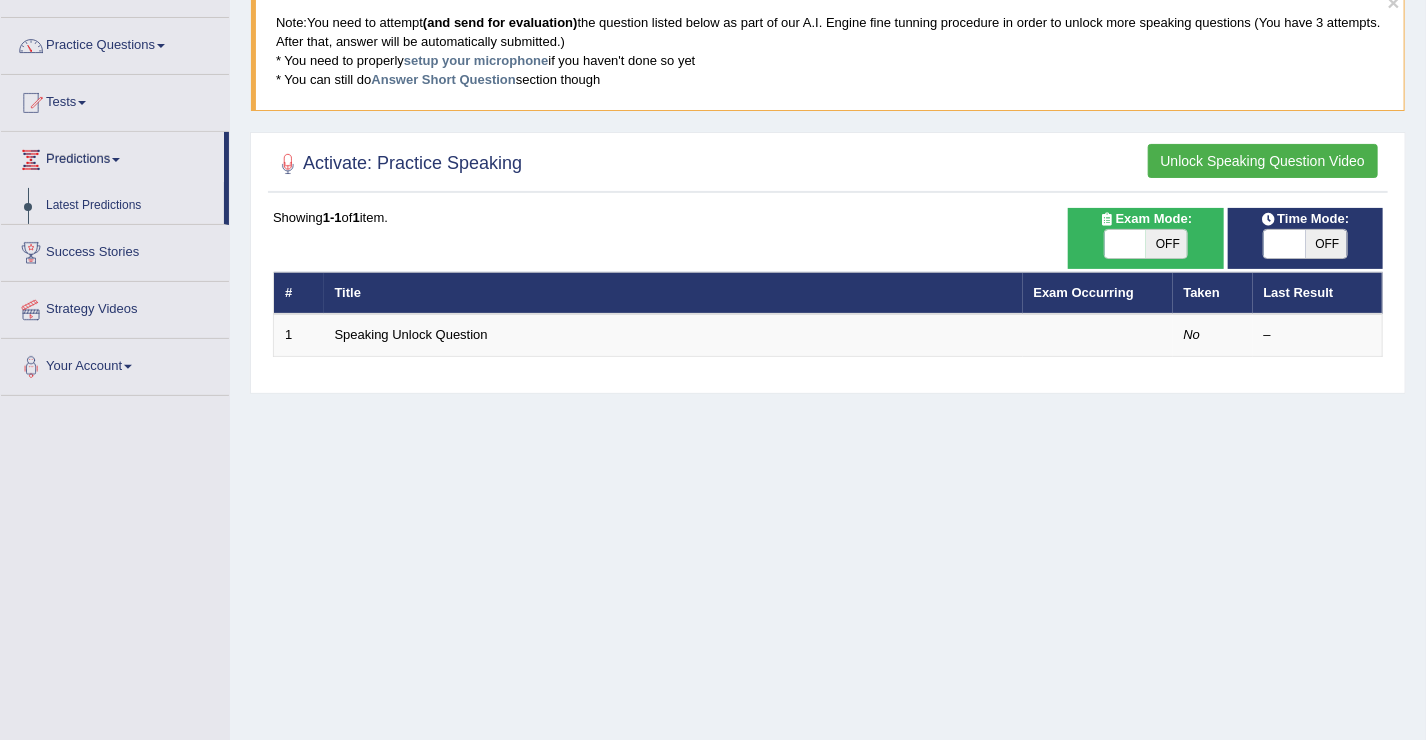 scroll, scrollTop: 0, scrollLeft: 0, axis: both 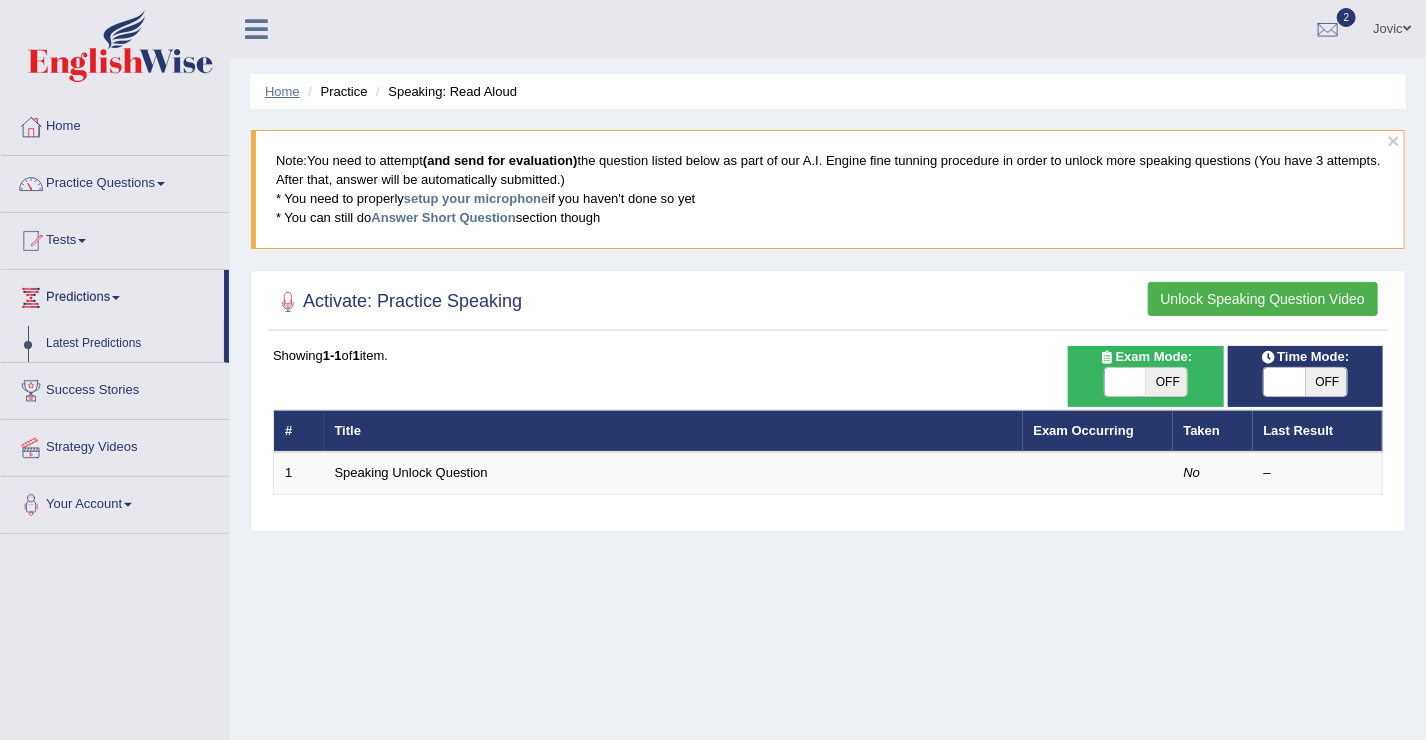 click on "Home" at bounding box center (282, 91) 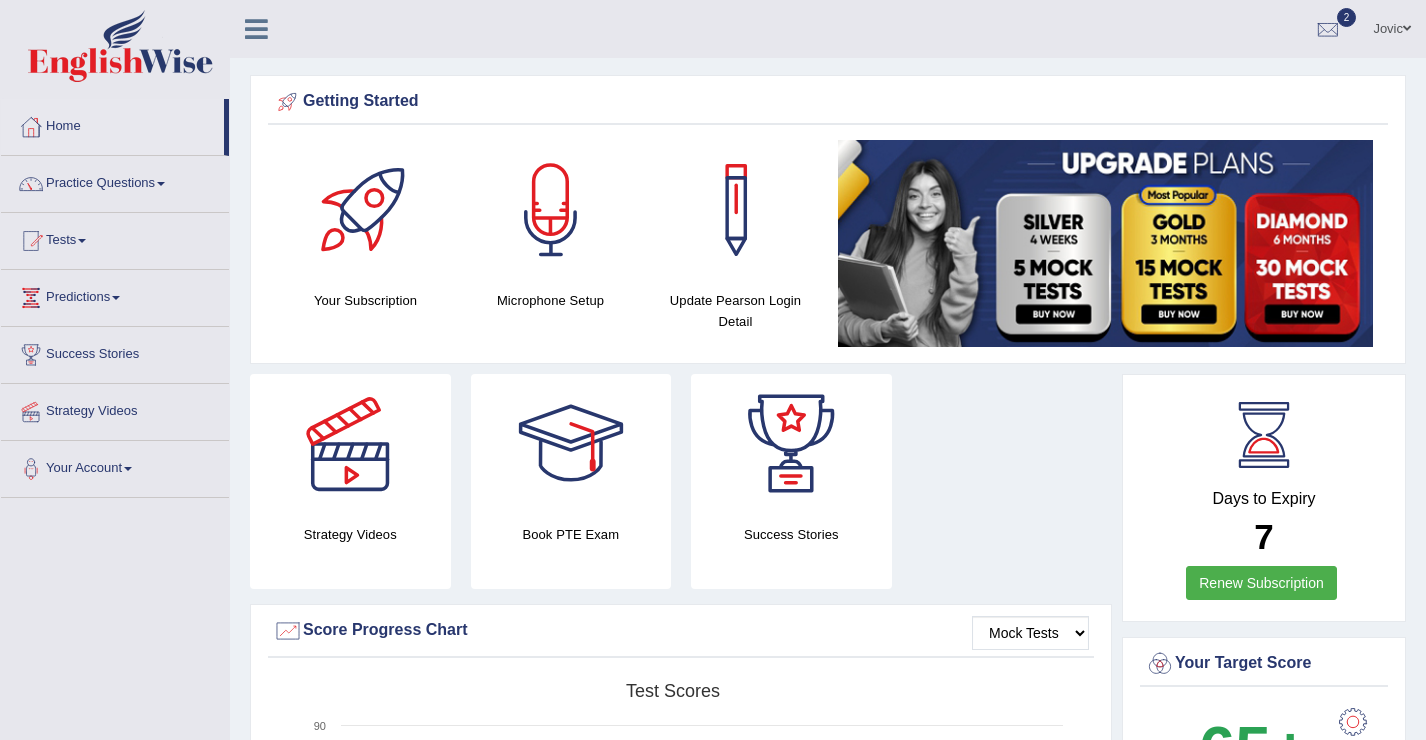 scroll, scrollTop: 0, scrollLeft: 0, axis: both 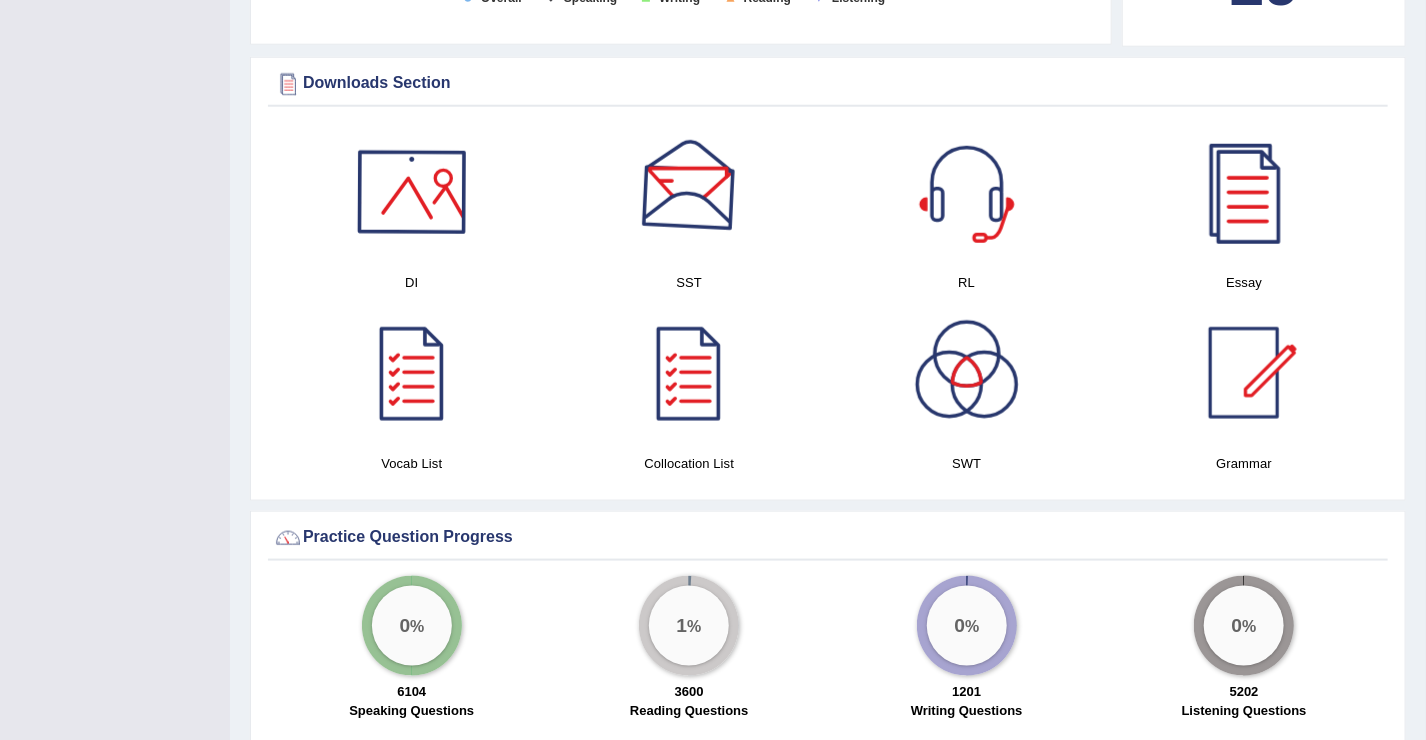 click at bounding box center (412, 192) 